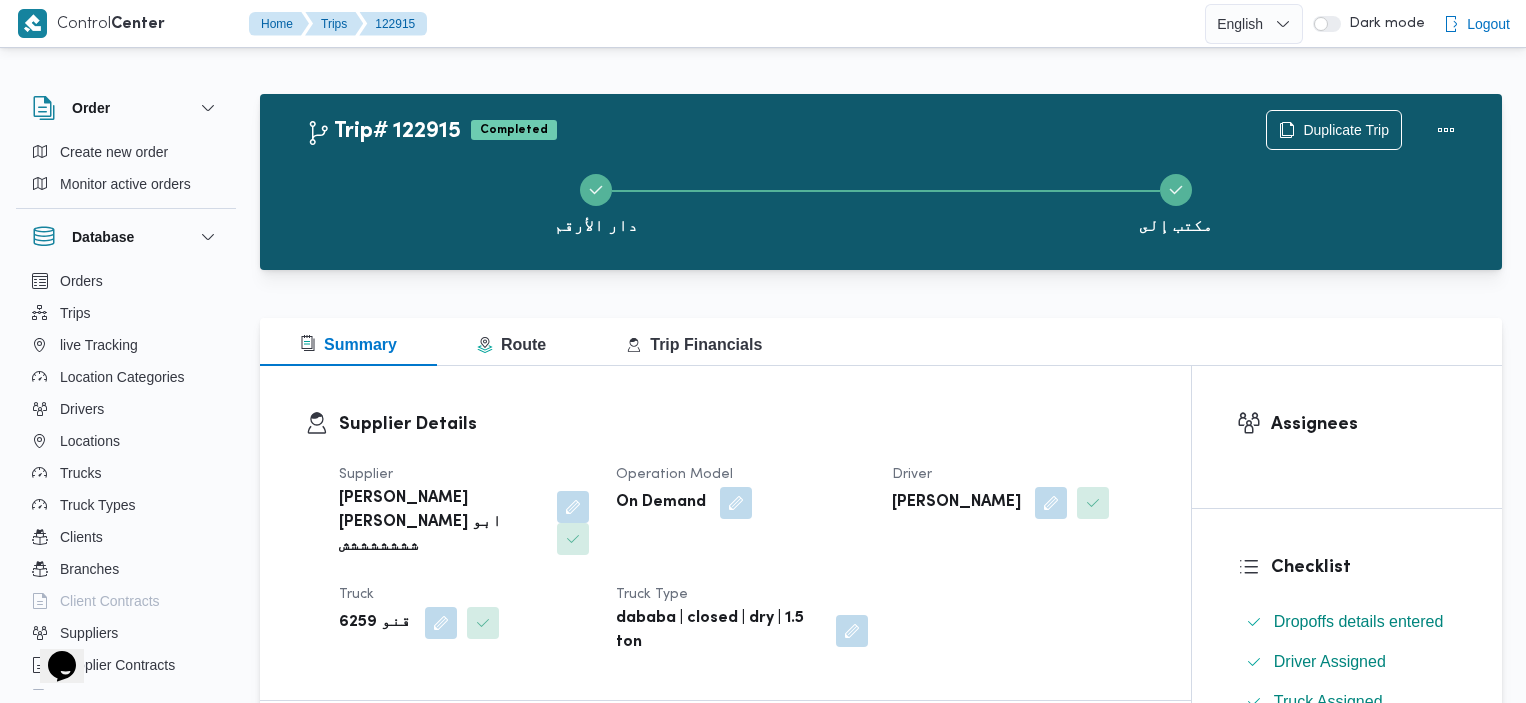 scroll, scrollTop: 0, scrollLeft: 0, axis: both 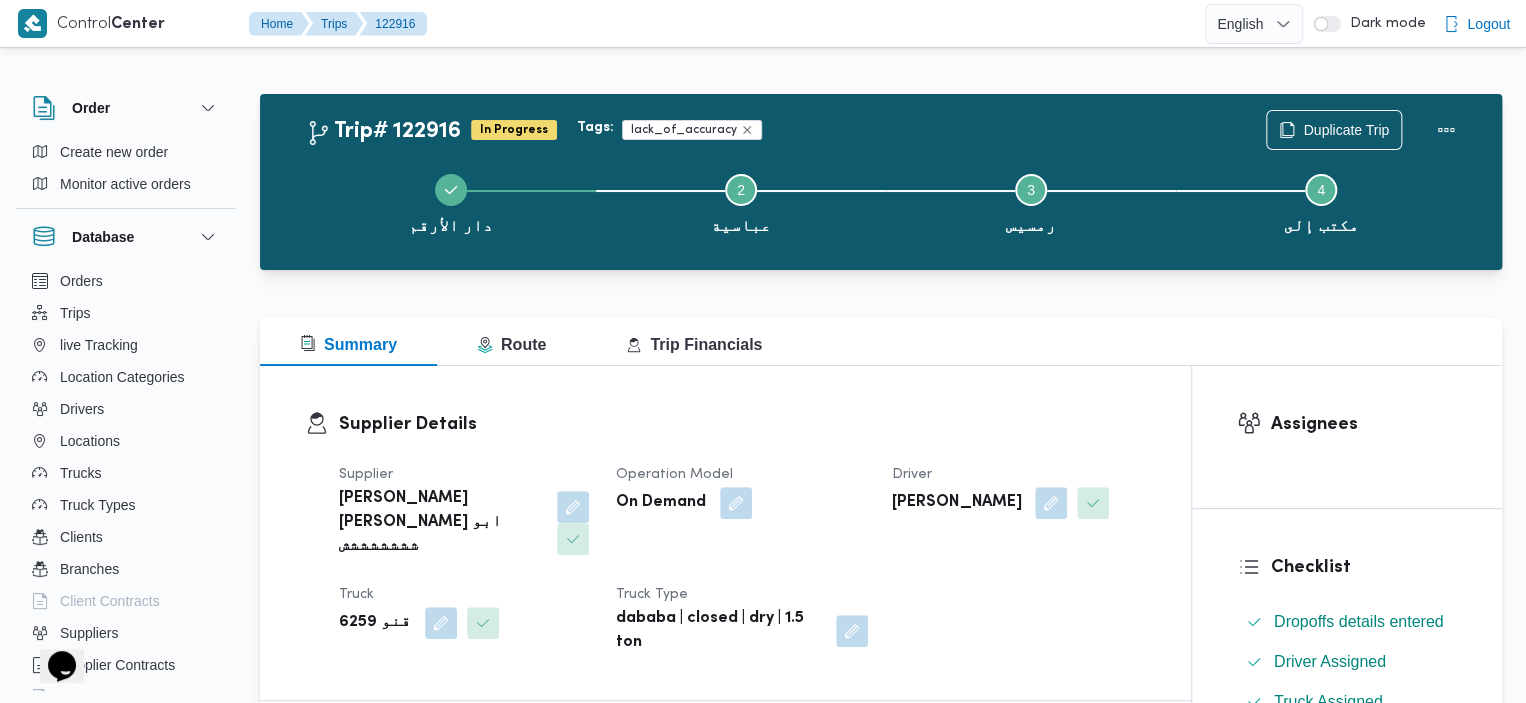 click on "Trip# 122916 In Progress Tags: lack_of_accuracy Duplicate Trip   دار الأرقم Step 2 is incomplete 2 عباسية Step 3 is incomplete 3 رمسيس Step 4 is incomplete 4 مكتب إلى" at bounding box center [881, 182] 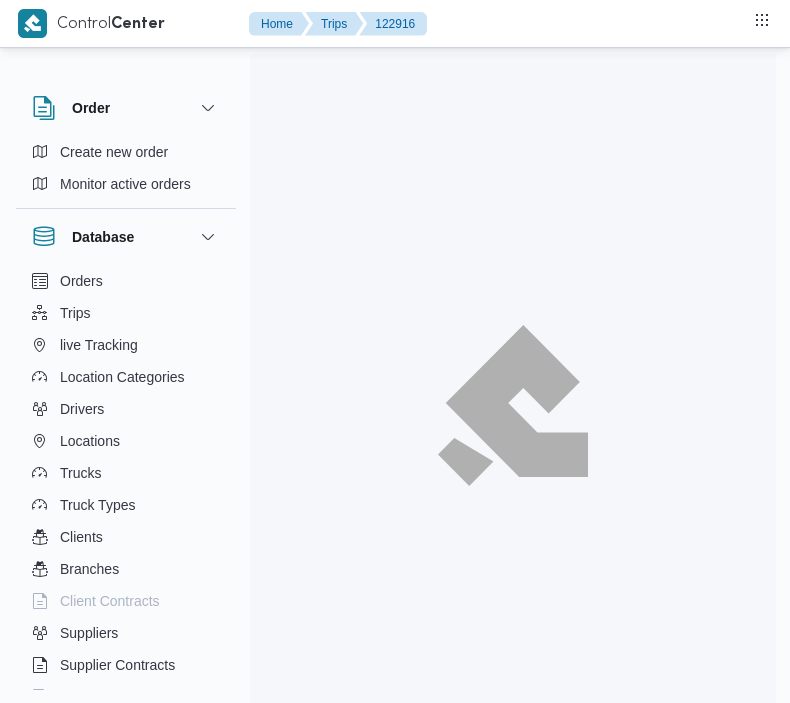 scroll, scrollTop: 0, scrollLeft: 0, axis: both 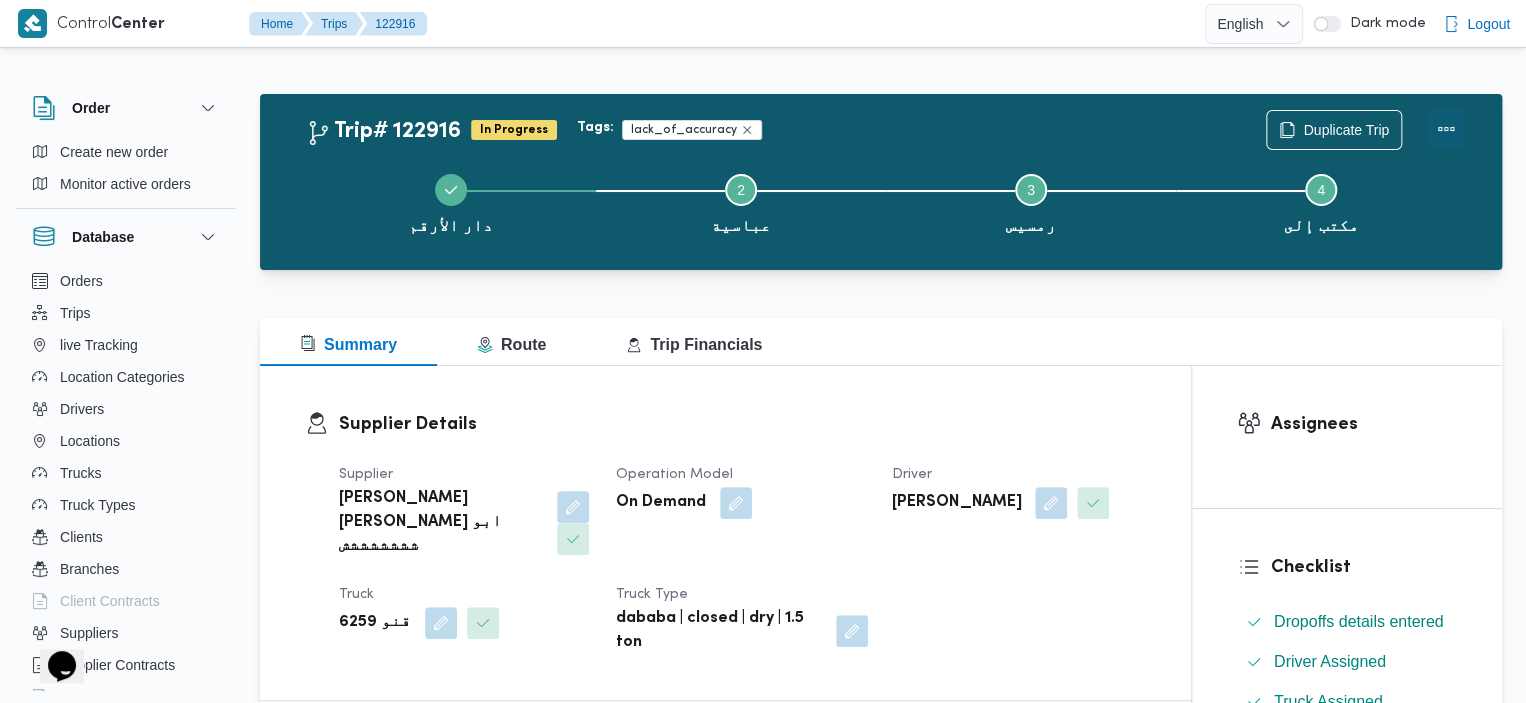 click at bounding box center [1446, 129] 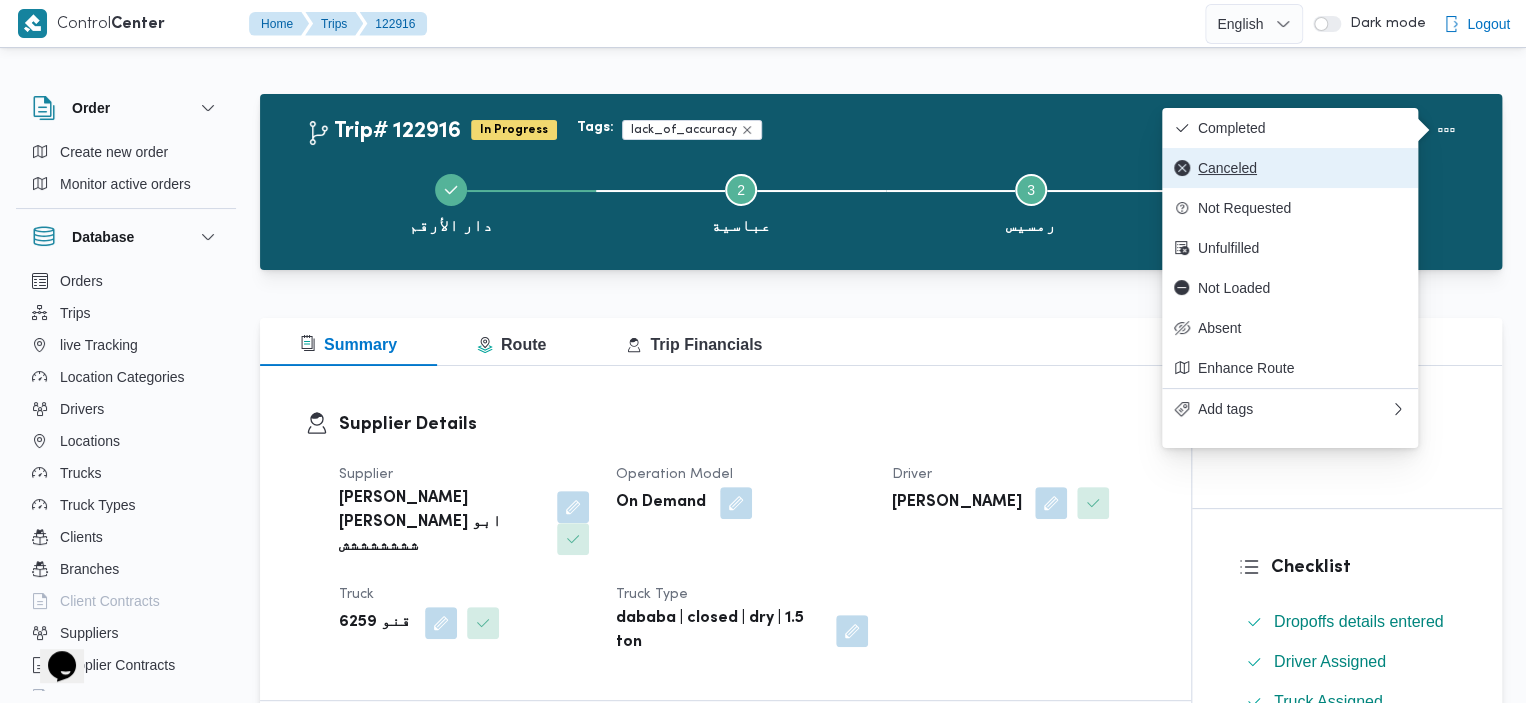 click on "Canceled" at bounding box center [1302, 168] 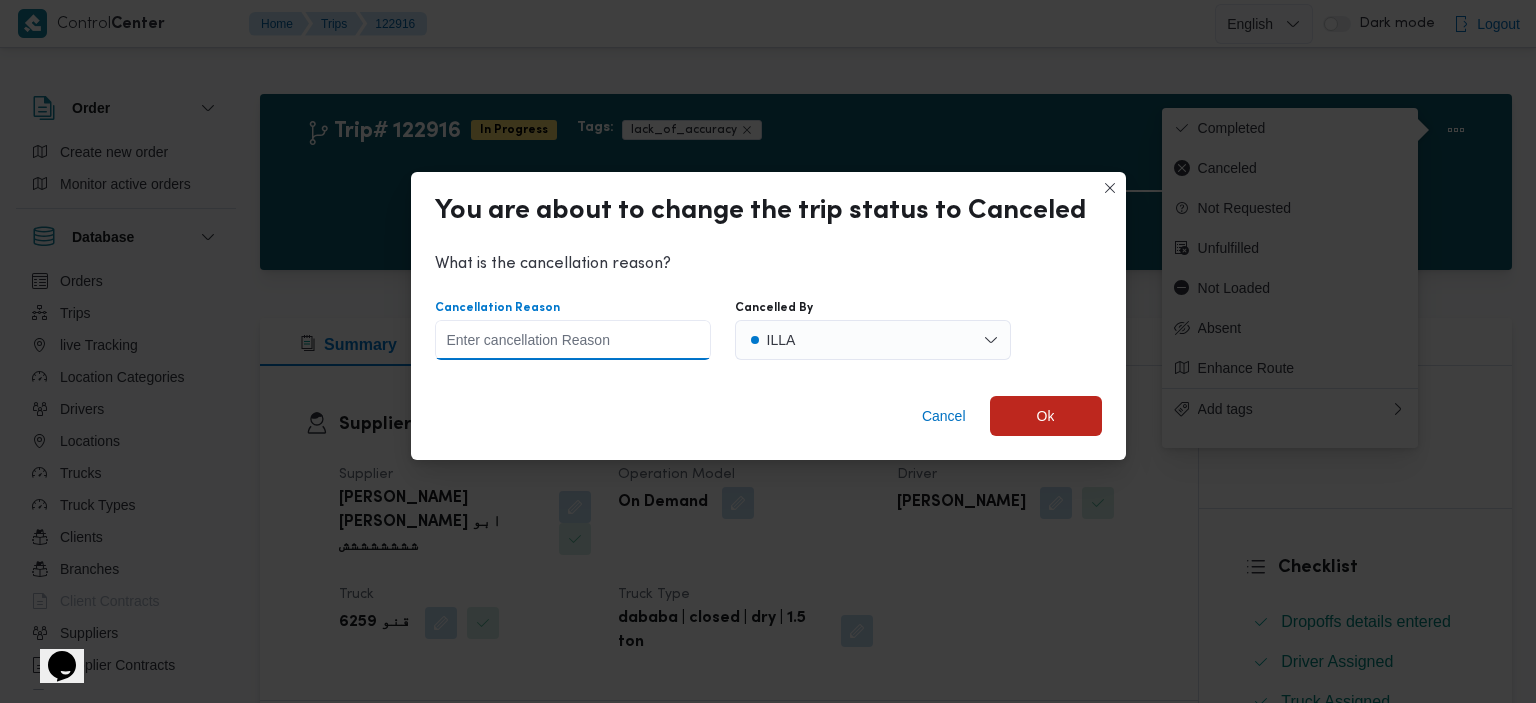 click on "Cancellation Reason" at bounding box center (573, 340) 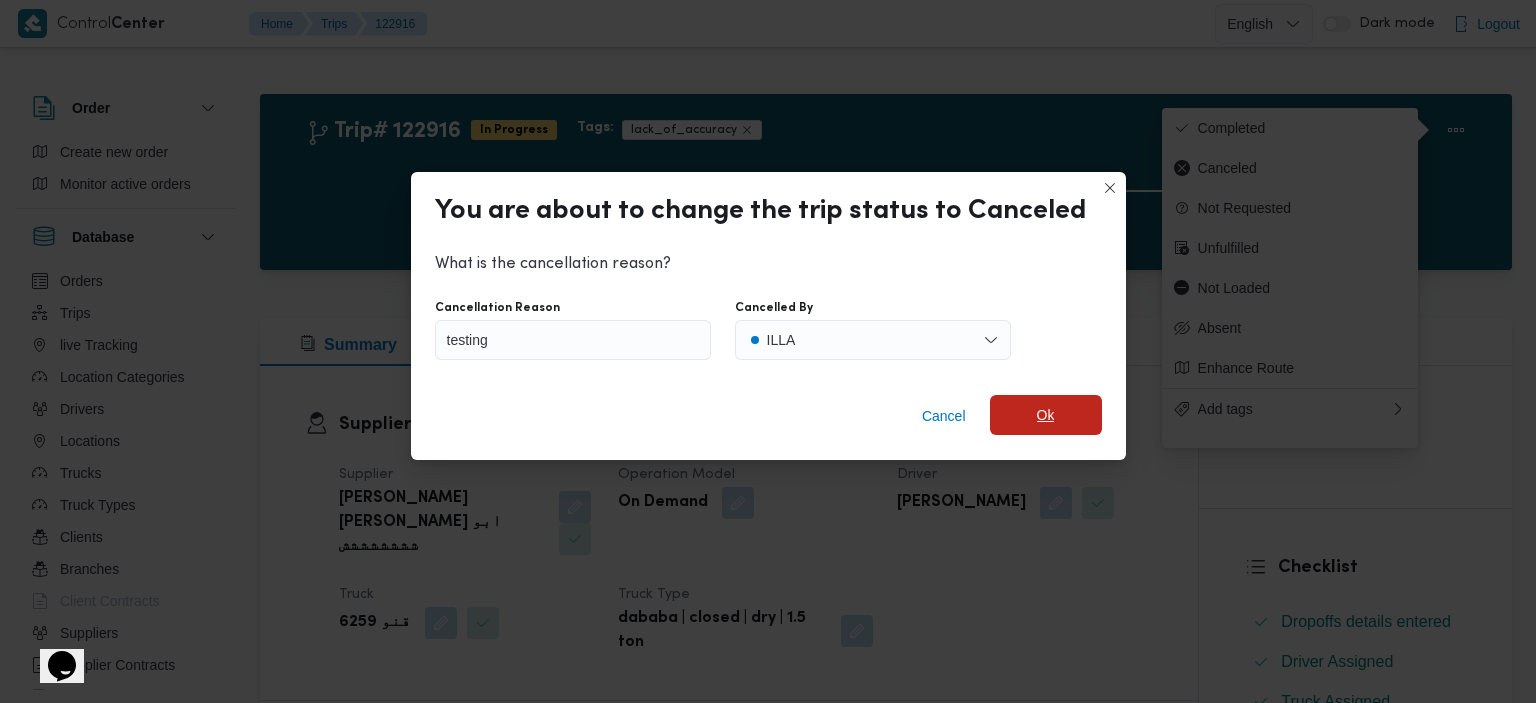 click on "Ok" at bounding box center [1046, 415] 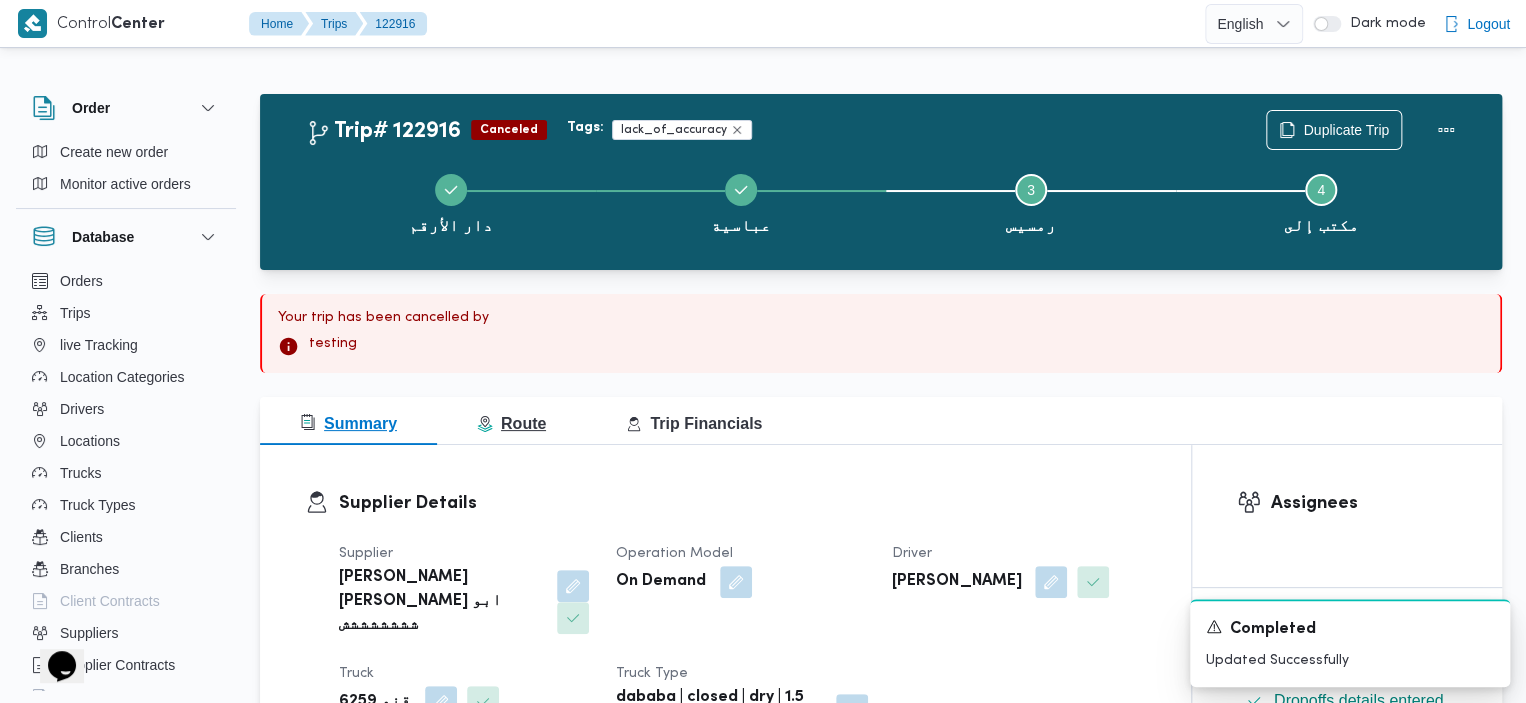 click on "Route" at bounding box center (511, 423) 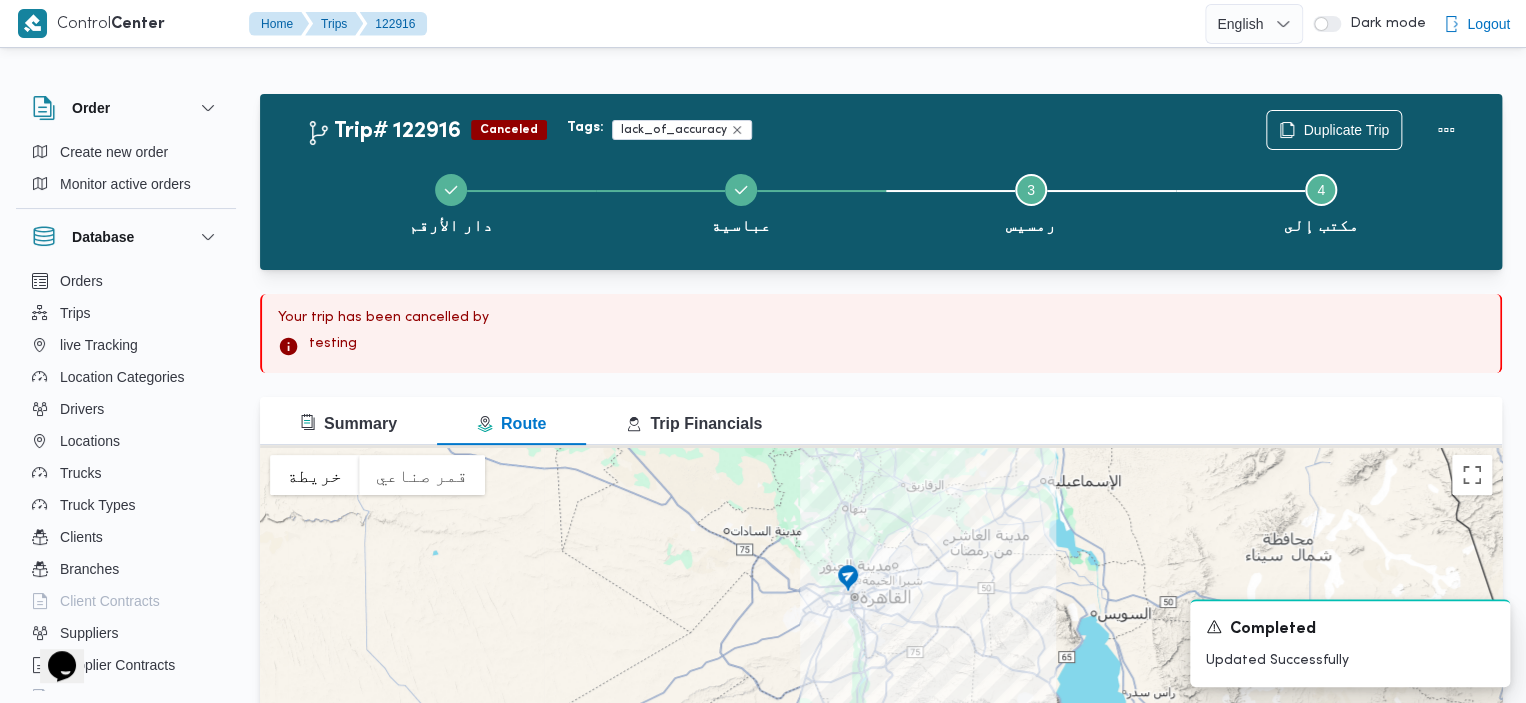 drag, startPoint x: 820, startPoint y: 496, endPoint x: 843, endPoint y: 616, distance: 122.18429 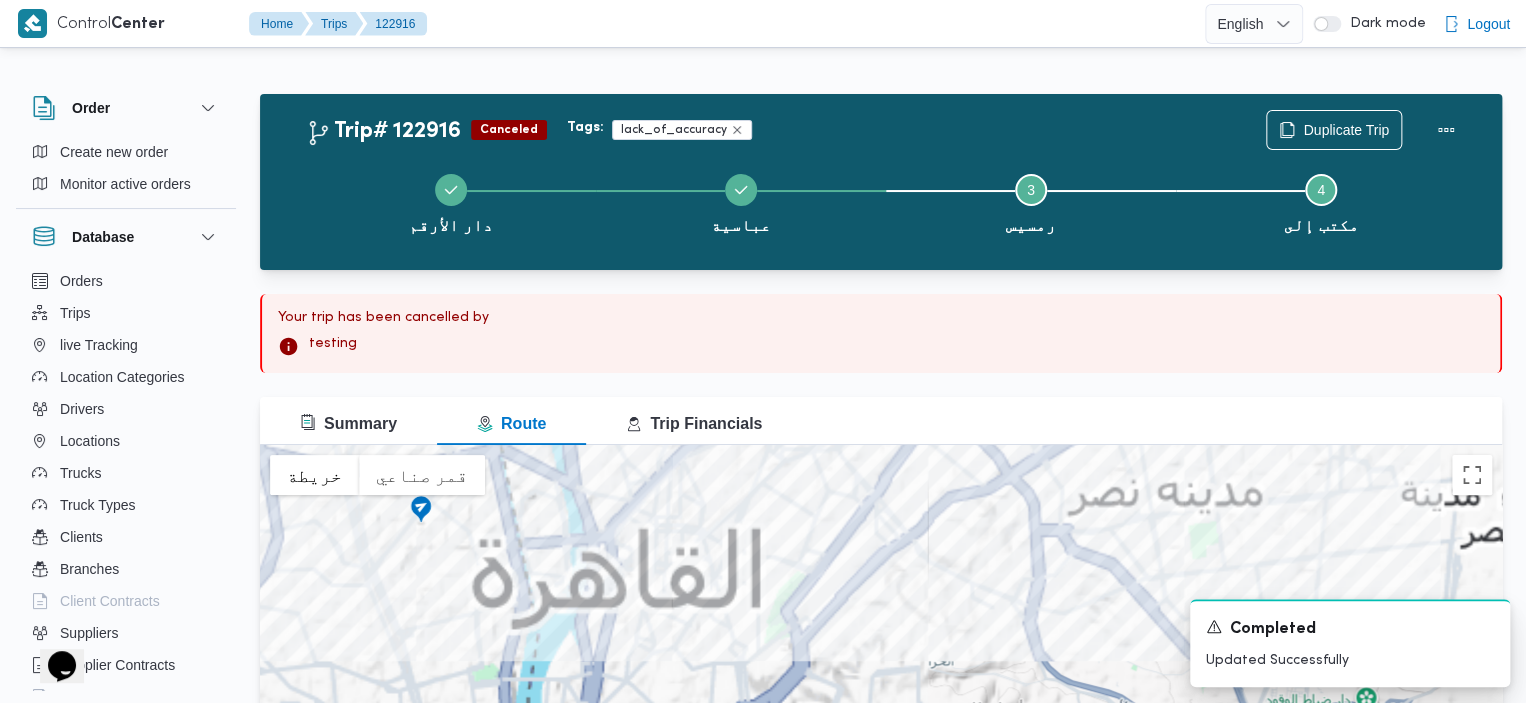 drag, startPoint x: 868, startPoint y: 616, endPoint x: 905, endPoint y: 742, distance: 131.32022 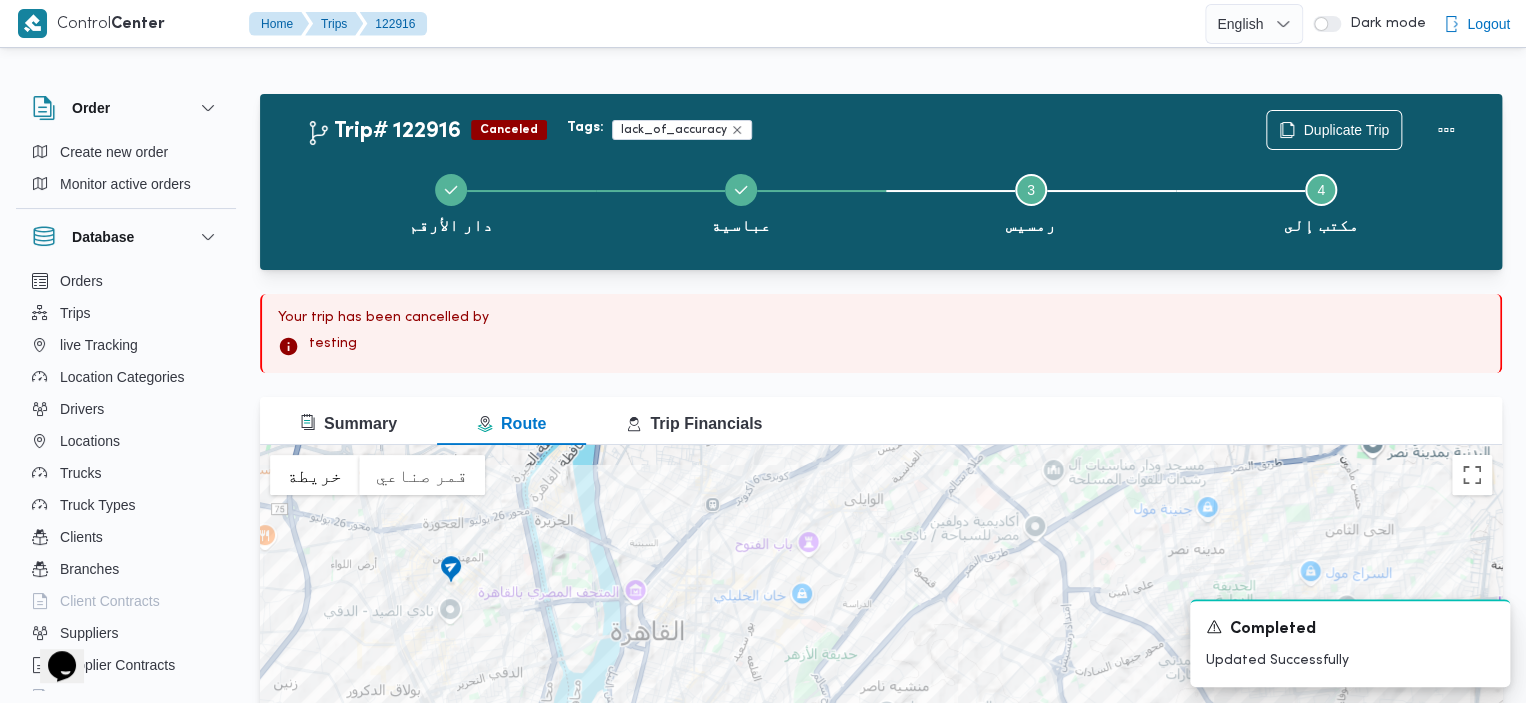 drag, startPoint x: 902, startPoint y: 595, endPoint x: 918, endPoint y: 657, distance: 64.03124 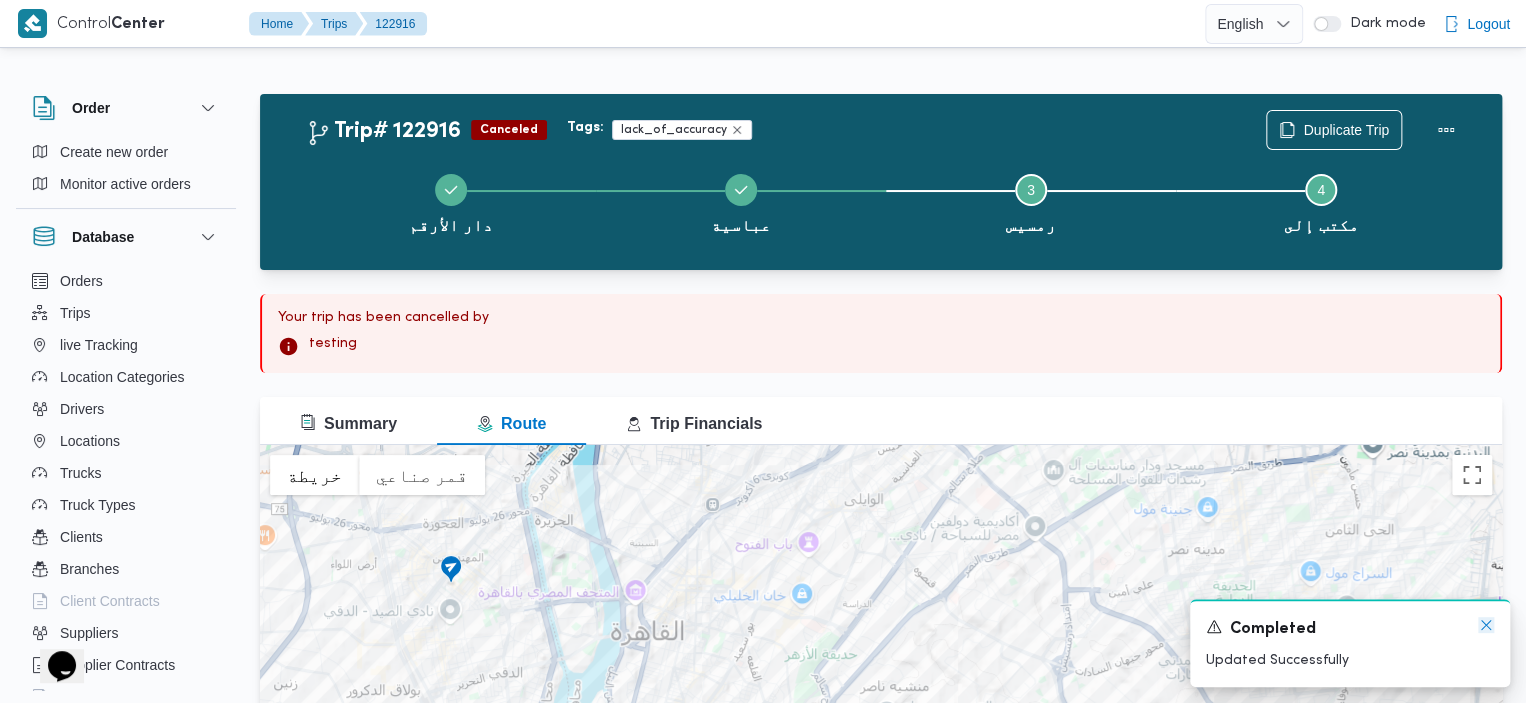 click 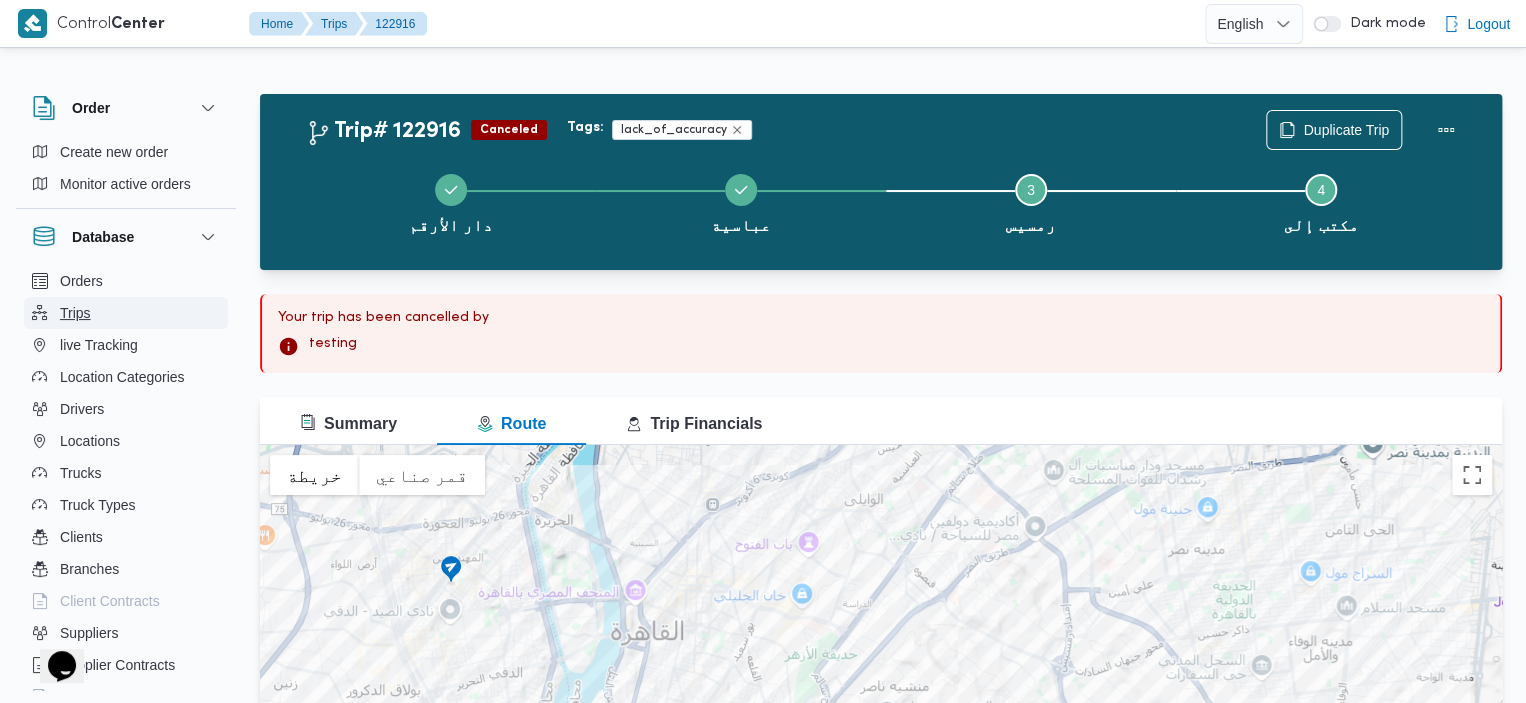 click on "Trips" at bounding box center [126, 313] 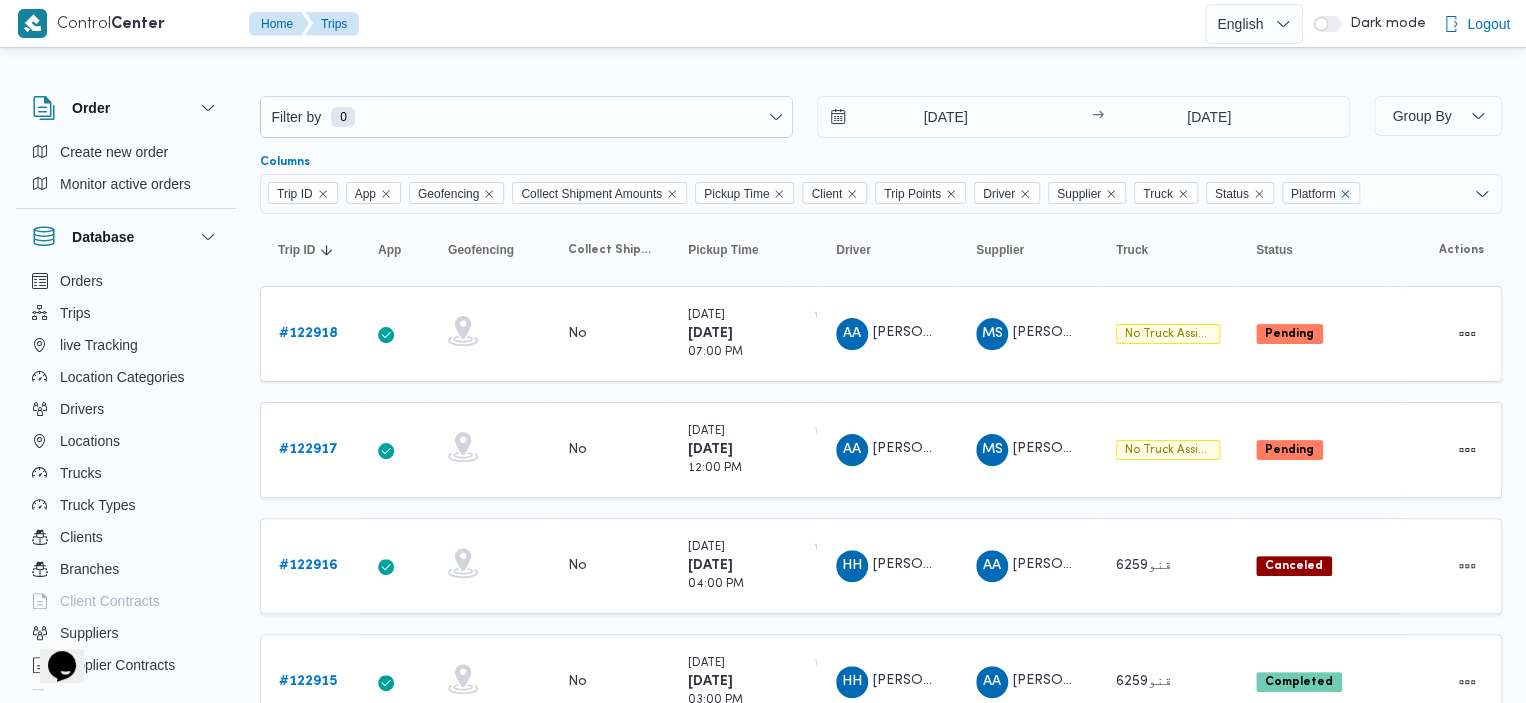click 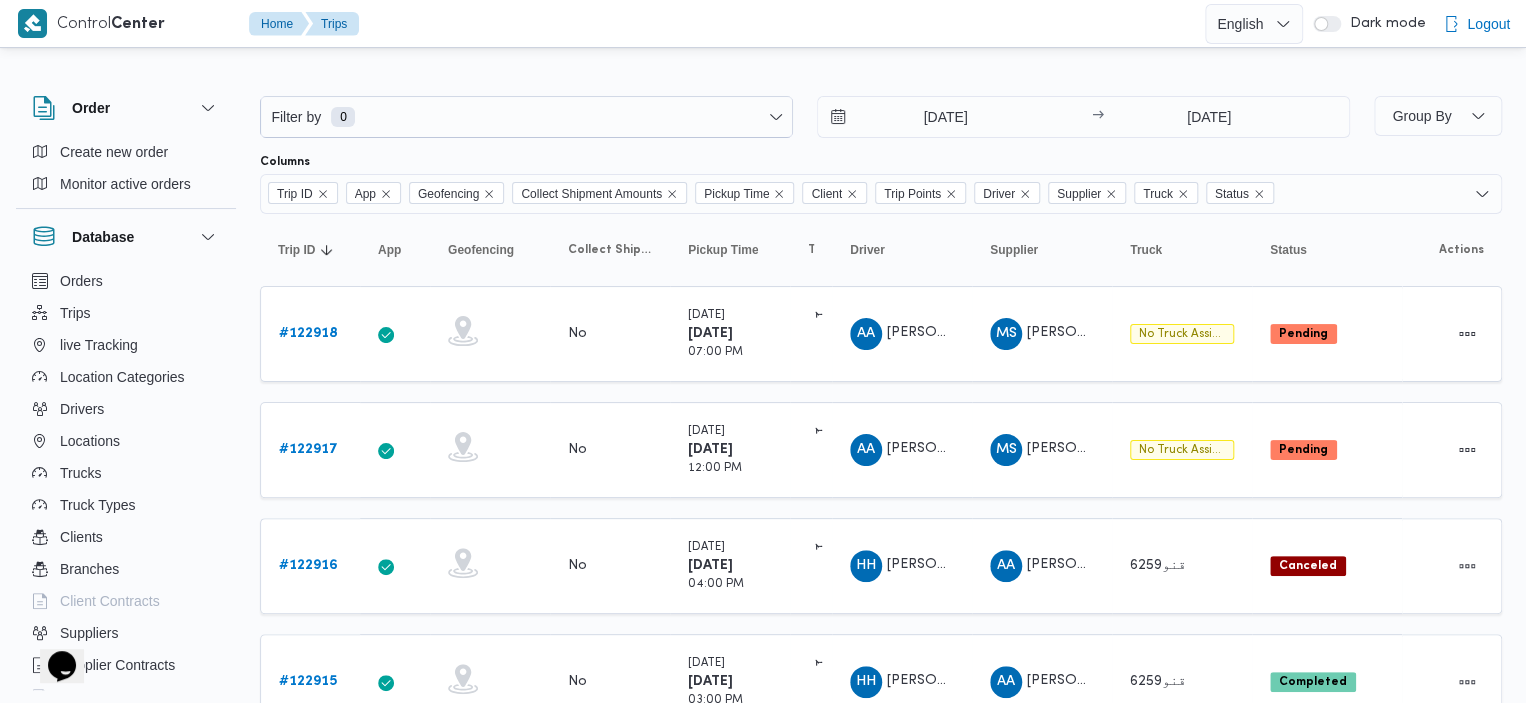 click on "Columns" at bounding box center [881, 162] 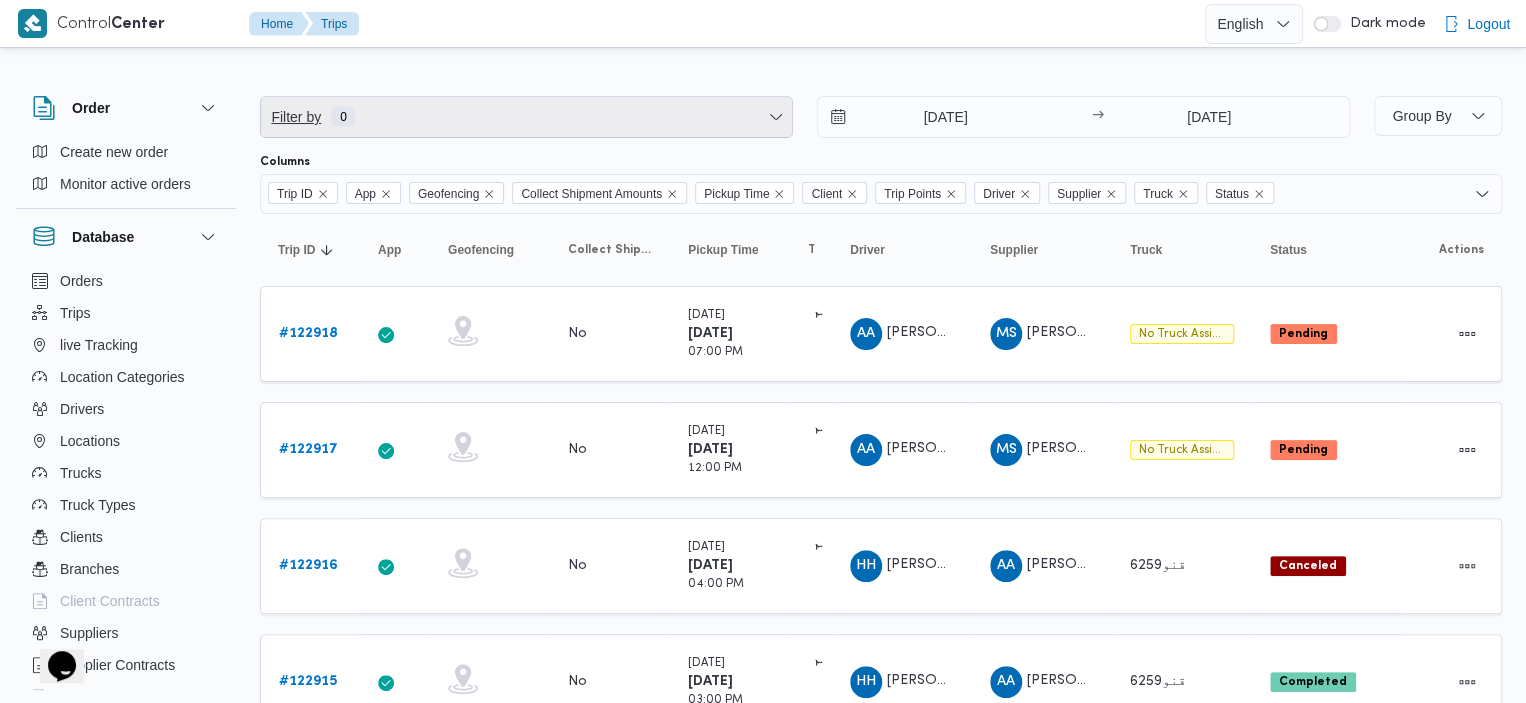 click on "Filter by 0" at bounding box center [526, 117] 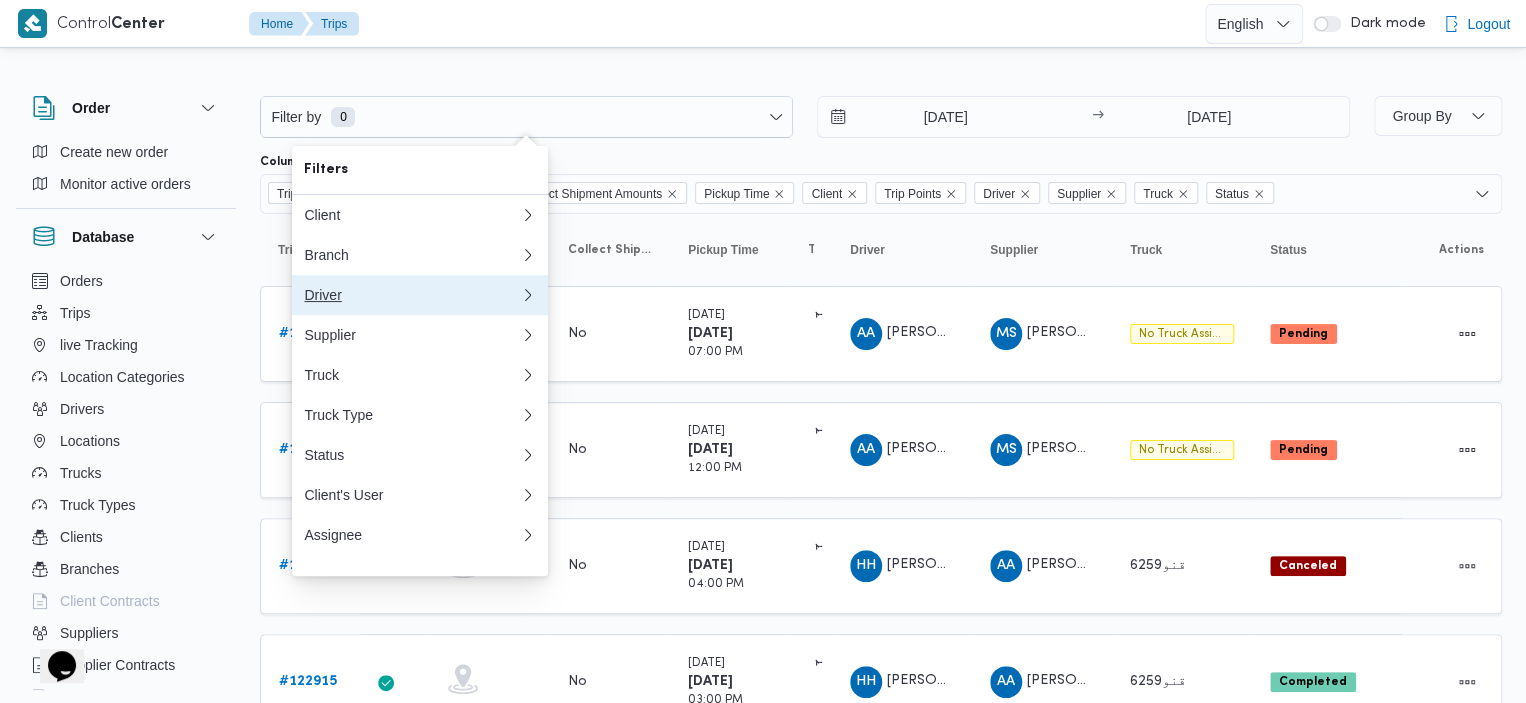click on "Driver" at bounding box center [420, 295] 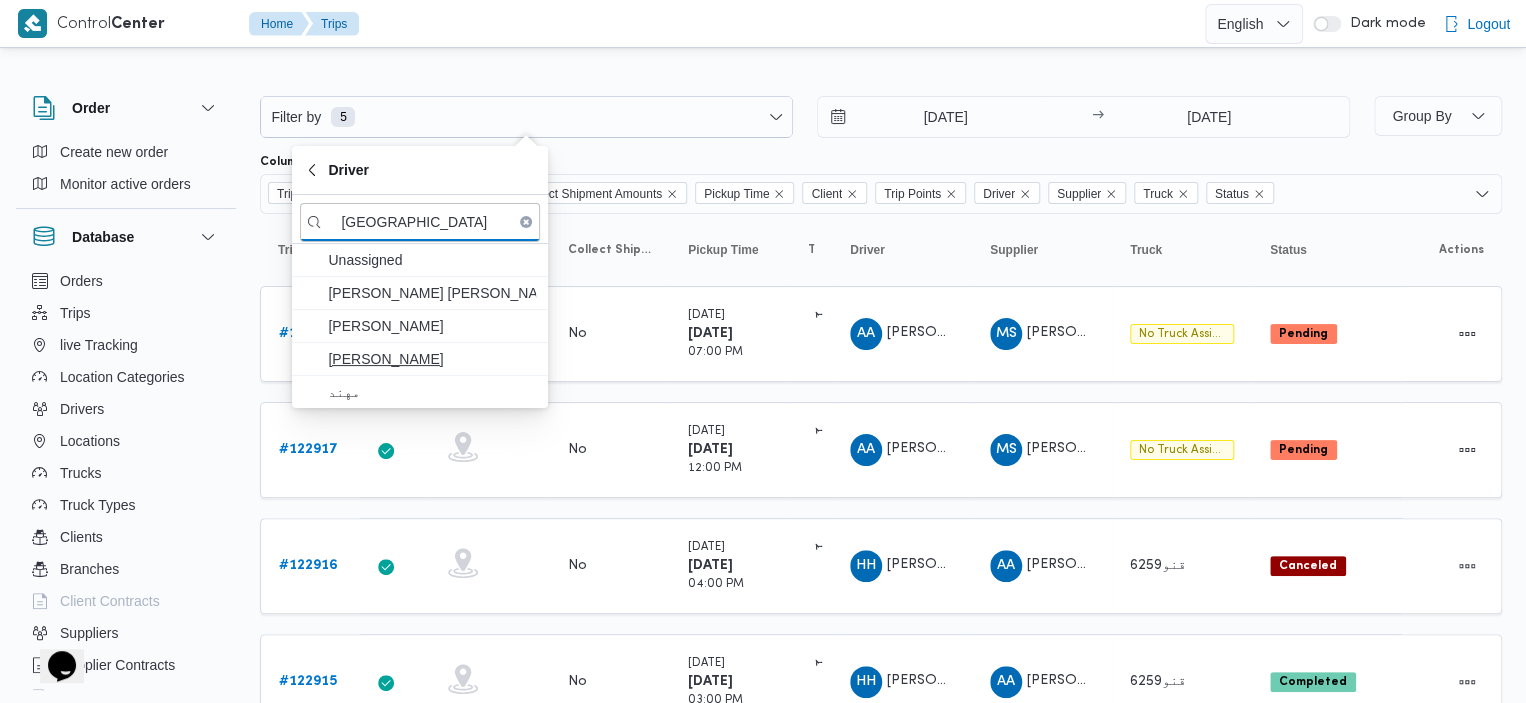 type on "هند" 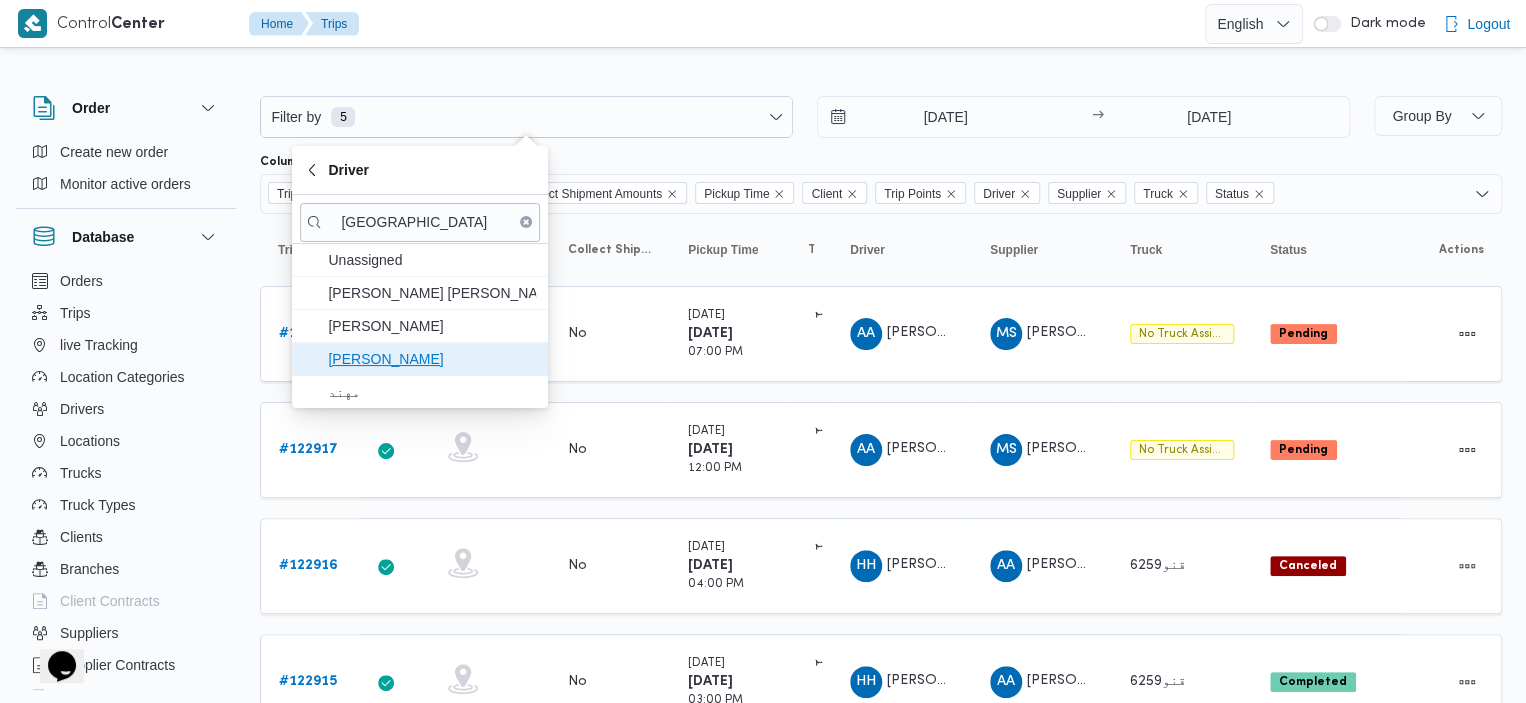 click on "هند هشام خضر" at bounding box center (432, 359) 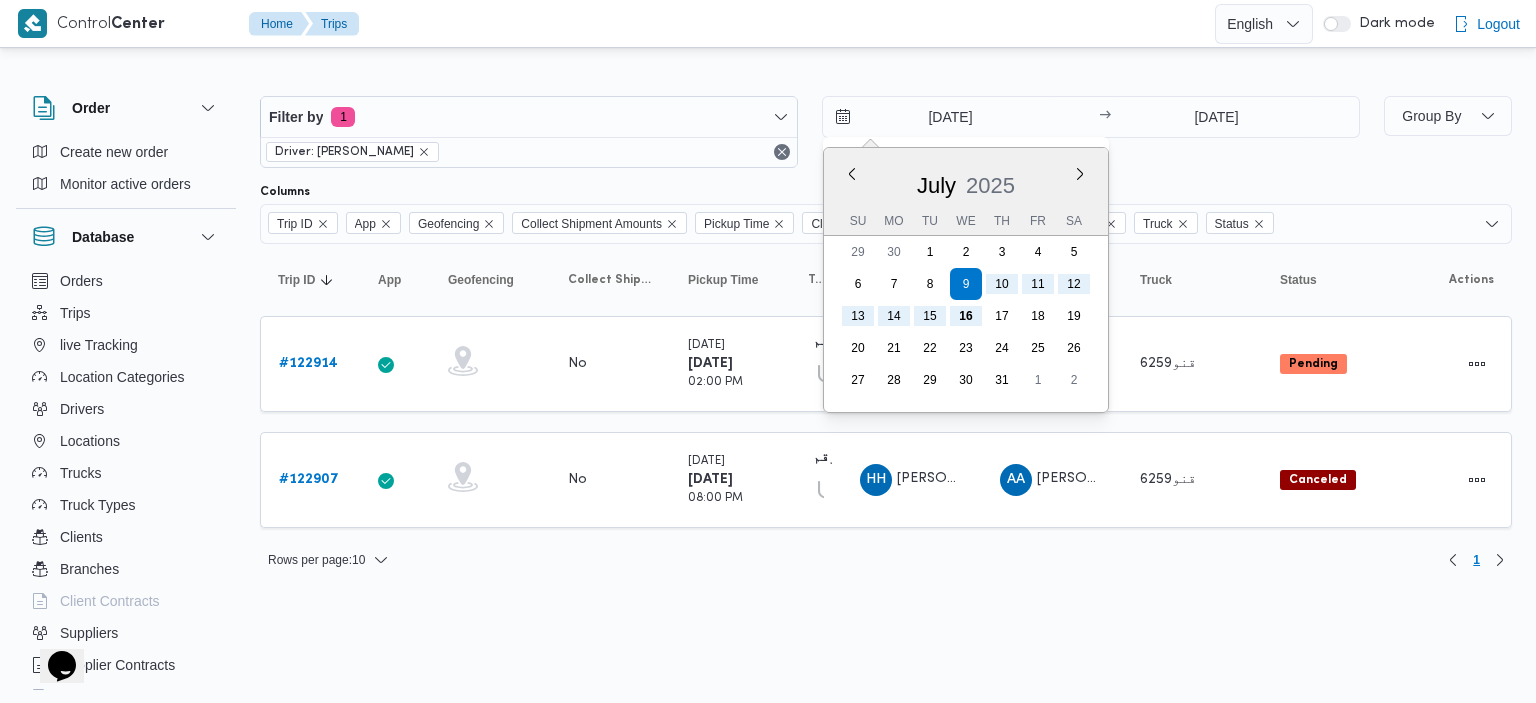 click on "9/7/2025" at bounding box center [936, 117] 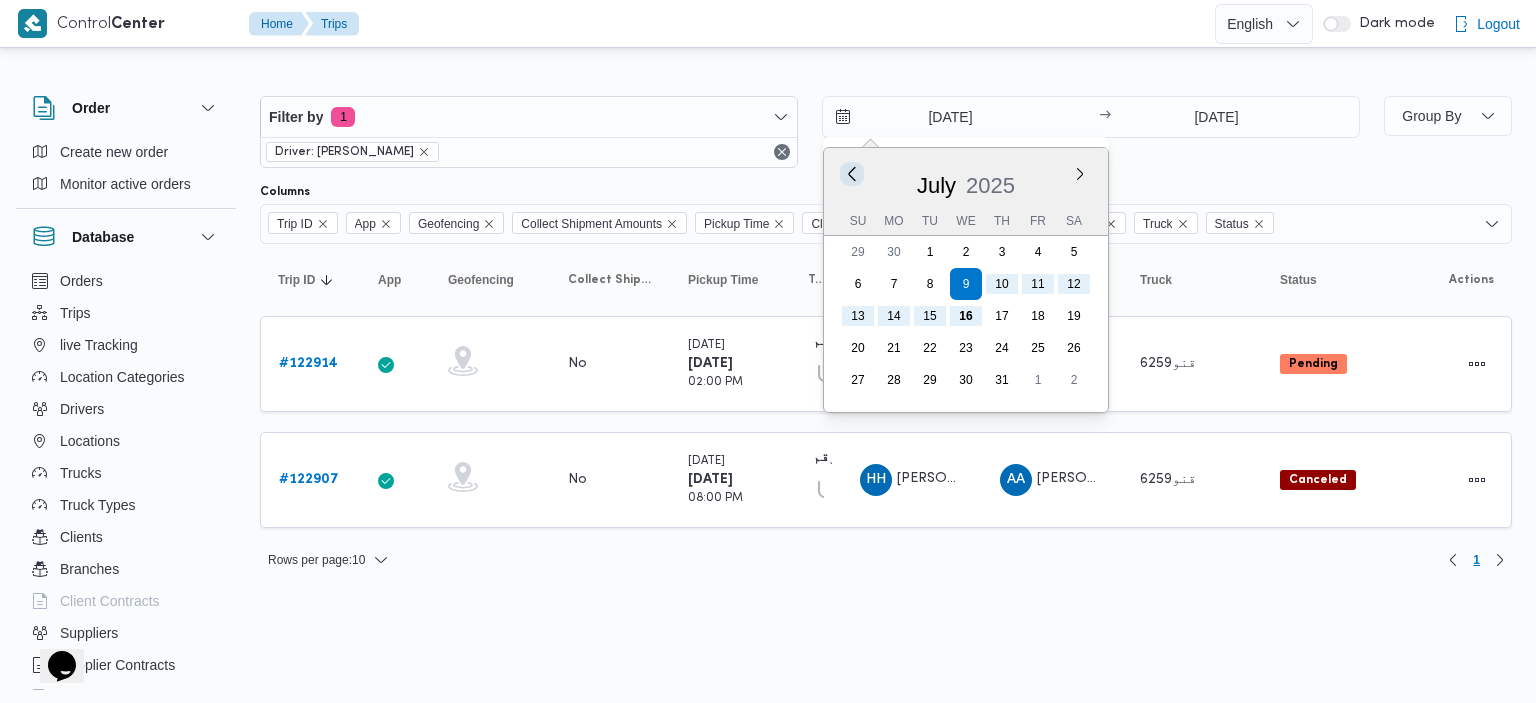 click on "Previous Month" at bounding box center [851, 173] 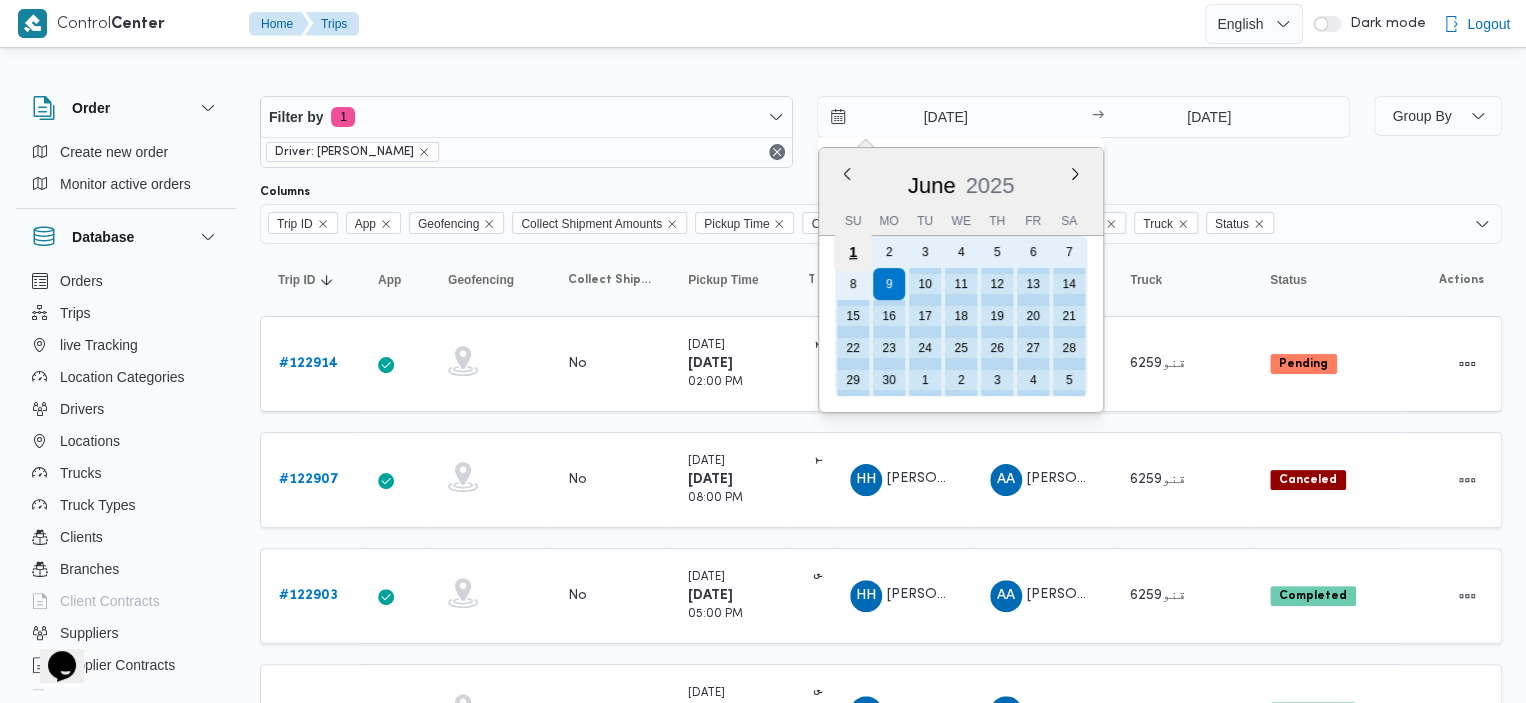click on "1" at bounding box center (853, 252) 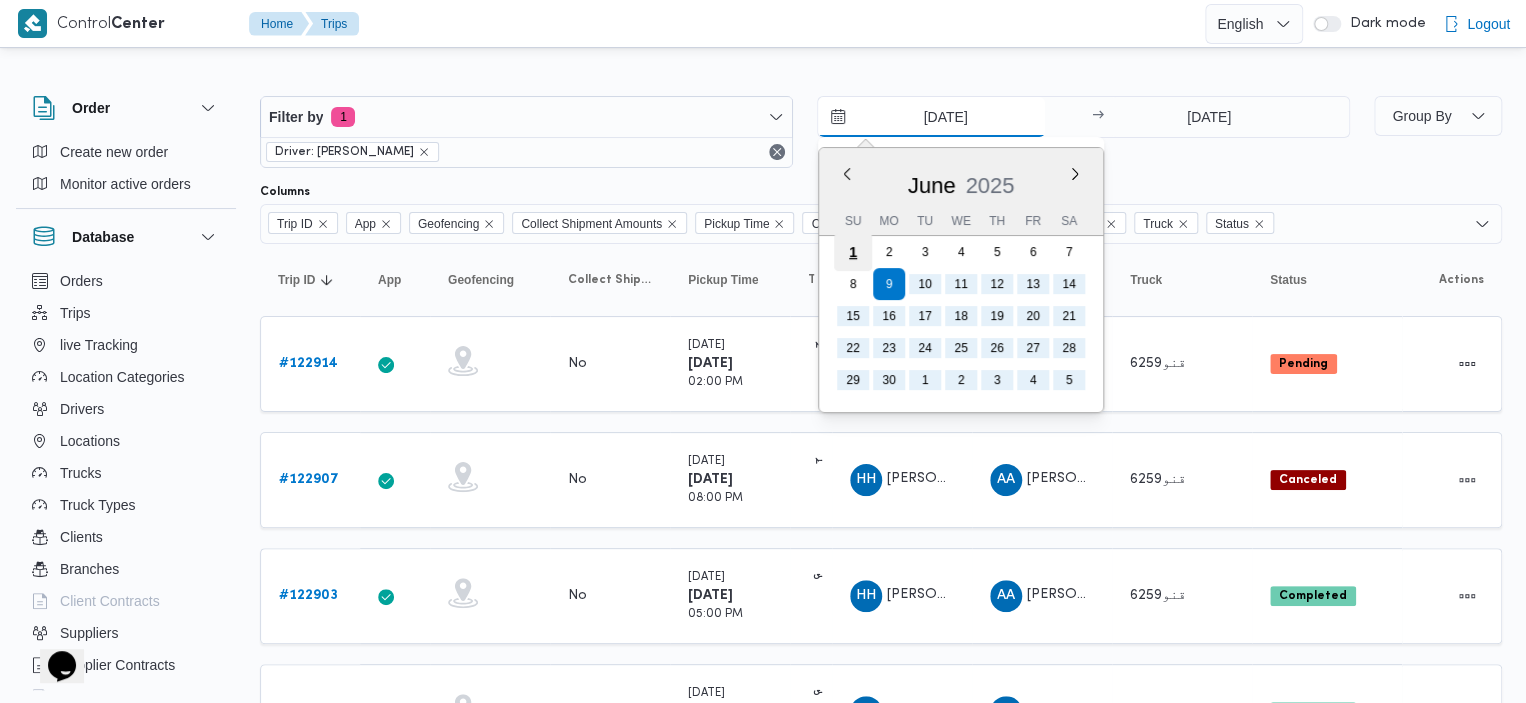 type on "1/6/2025" 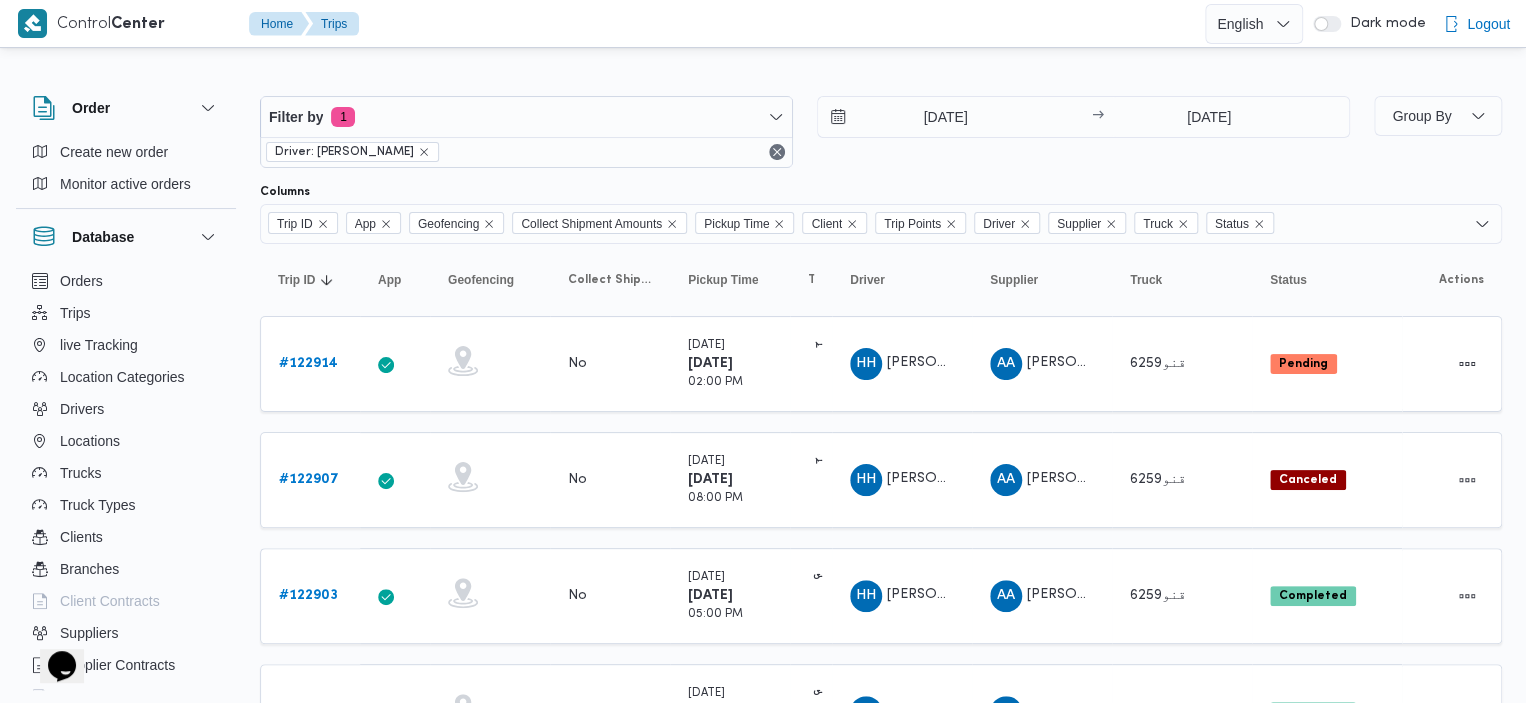 click on "Filter by 1 Driver: هند هشام خضر 1/6/2025 → 16/7/2025 Group By Columns Trip ID App Geofencing Collect Shipment Amounts Pickup Time Client Trip Points Driver Supplier Truck Status Sorting Trip ID Click to sort in ascending order App Click to sort in ascending order Geofencing Click to sort in ascending order Collect Shipment Amounts Pickup Time Click to sort in ascending order Client Click to sort in ascending order Trip Points Driver Click to sort in ascending order Supplier Click to sort in ascending order Truck Click to sort in ascending order Status Click to sort in ascending order Actions Trip ID # 122914 App Geofencing Collect Shipment Amounts No Pickup Time Tuesday 15/7/2025 02:00 PM   Client ILLA 7ozombol Trip Points دار الأرقم 03:33 PM مكتب إلى Driver HH هند هشام خضر Supplier AA عبد السلام محمد احمد إبراهيم ابو شششششششش Truck قنو6259 Status Pending Actions Trip ID # 122907 App Geofencing Collect Shipment Amounts No Pickup Time" at bounding box center [751, 788] 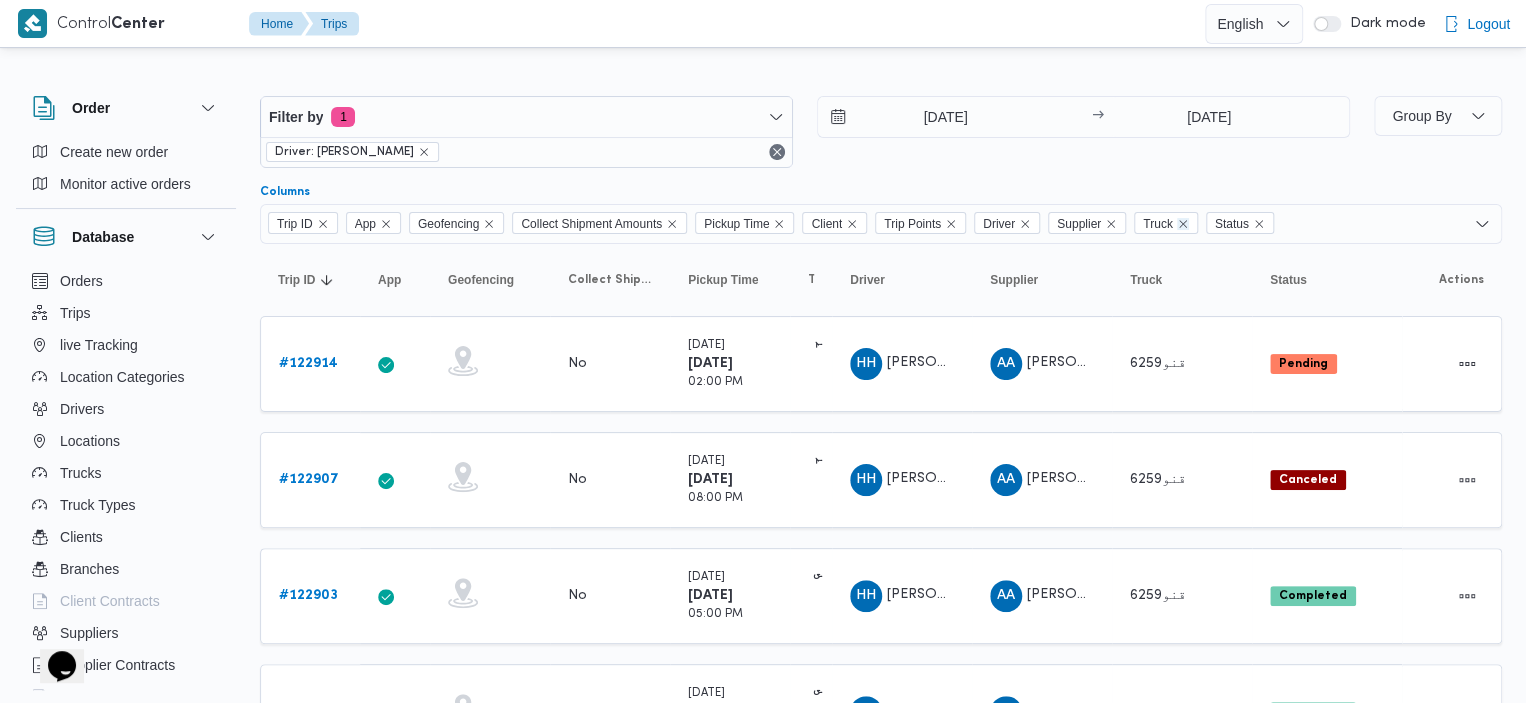 click 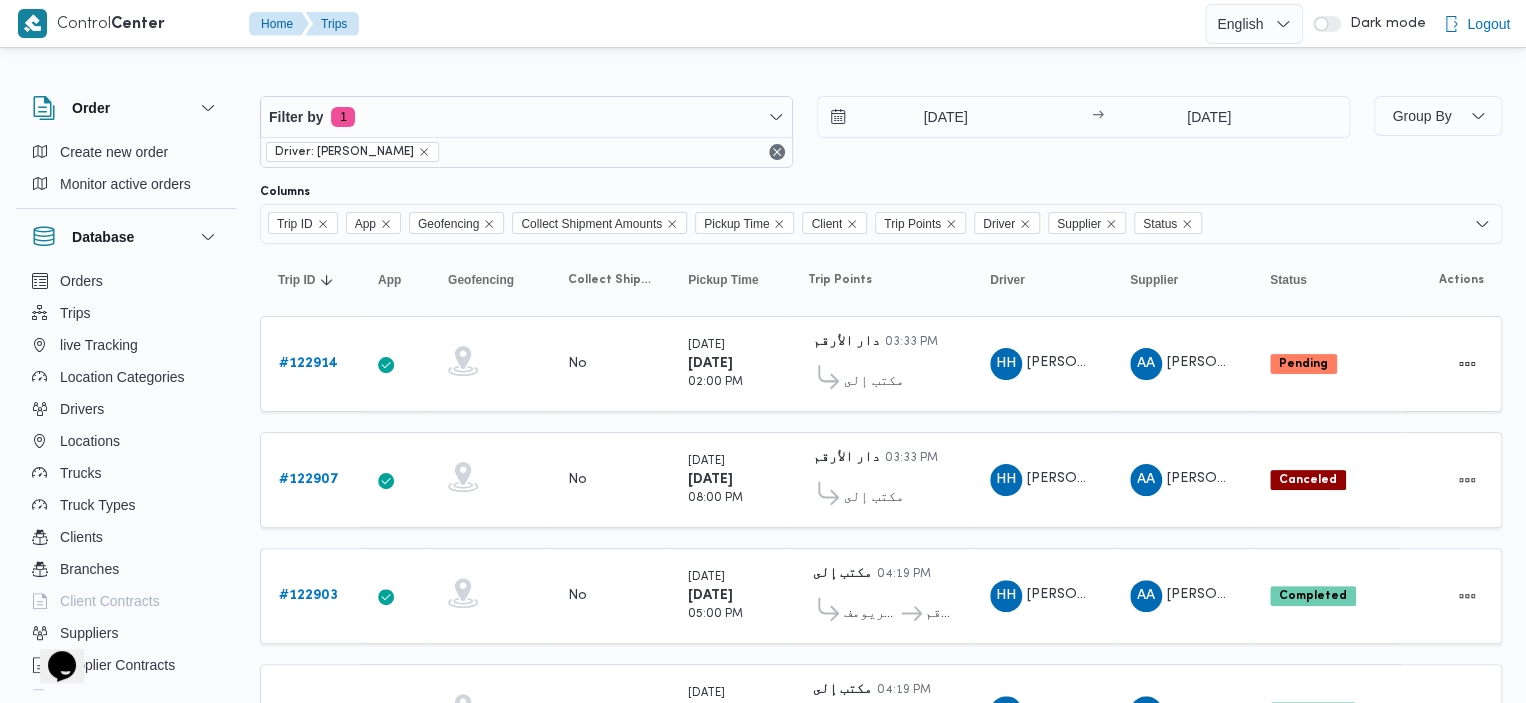 click on "Columns" at bounding box center (881, 192) 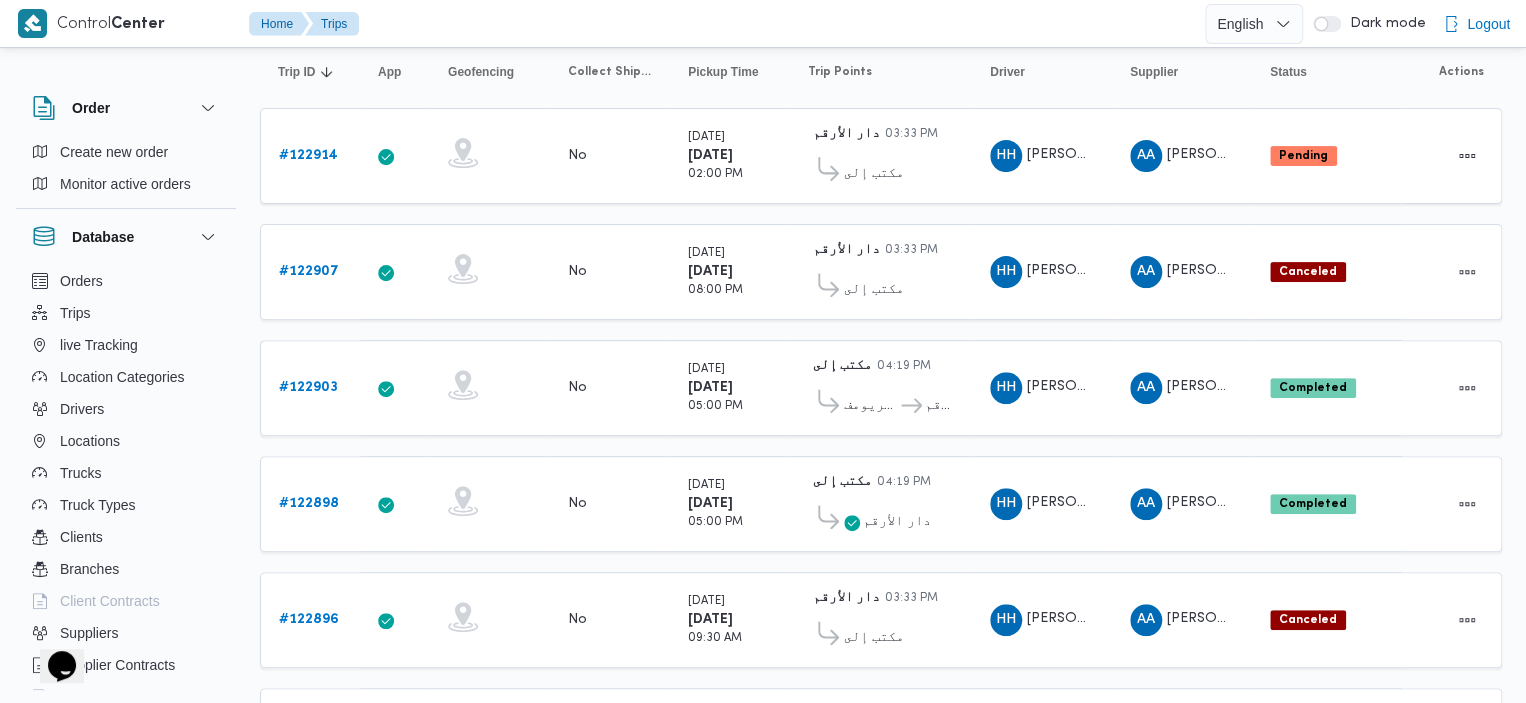 scroll, scrollTop: 232, scrollLeft: 0, axis: vertical 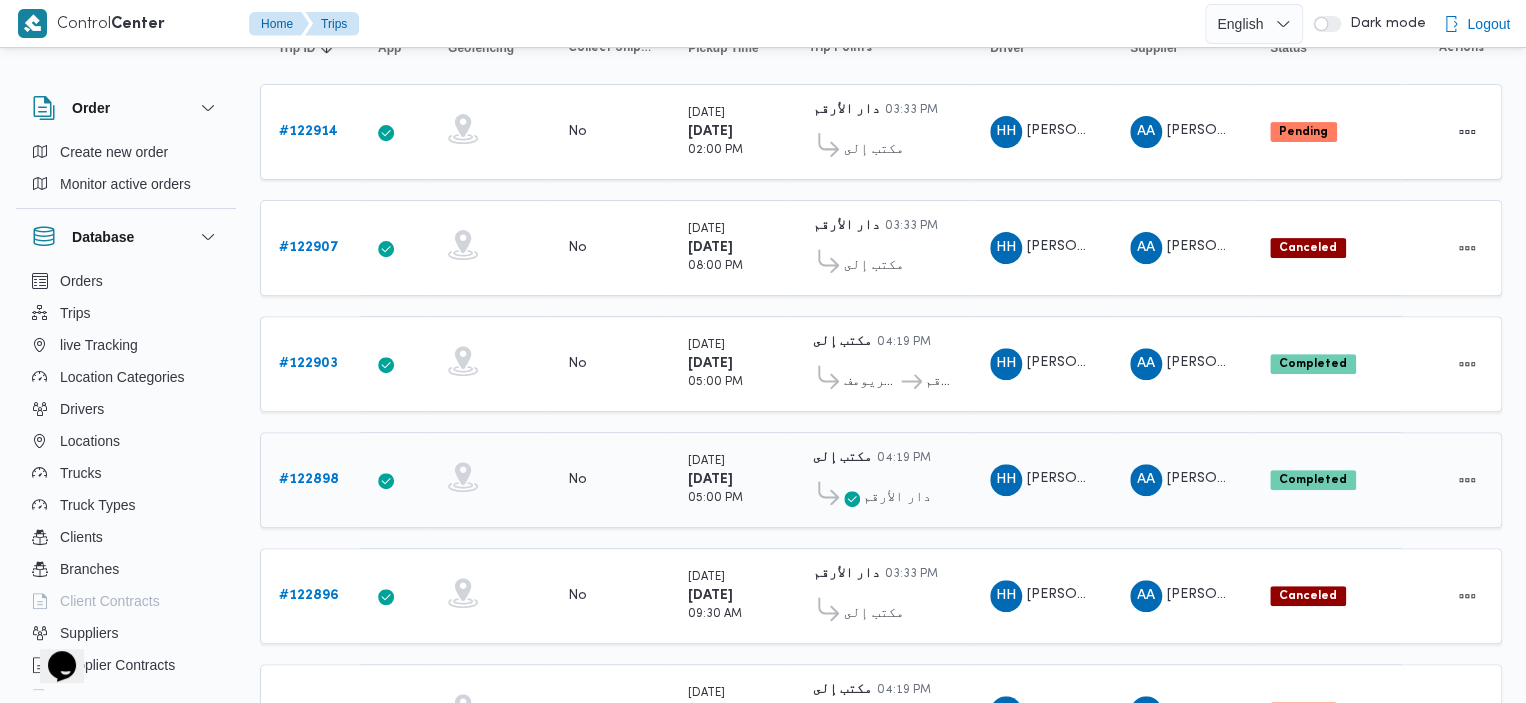 click on "# 122898" at bounding box center (309, 479) 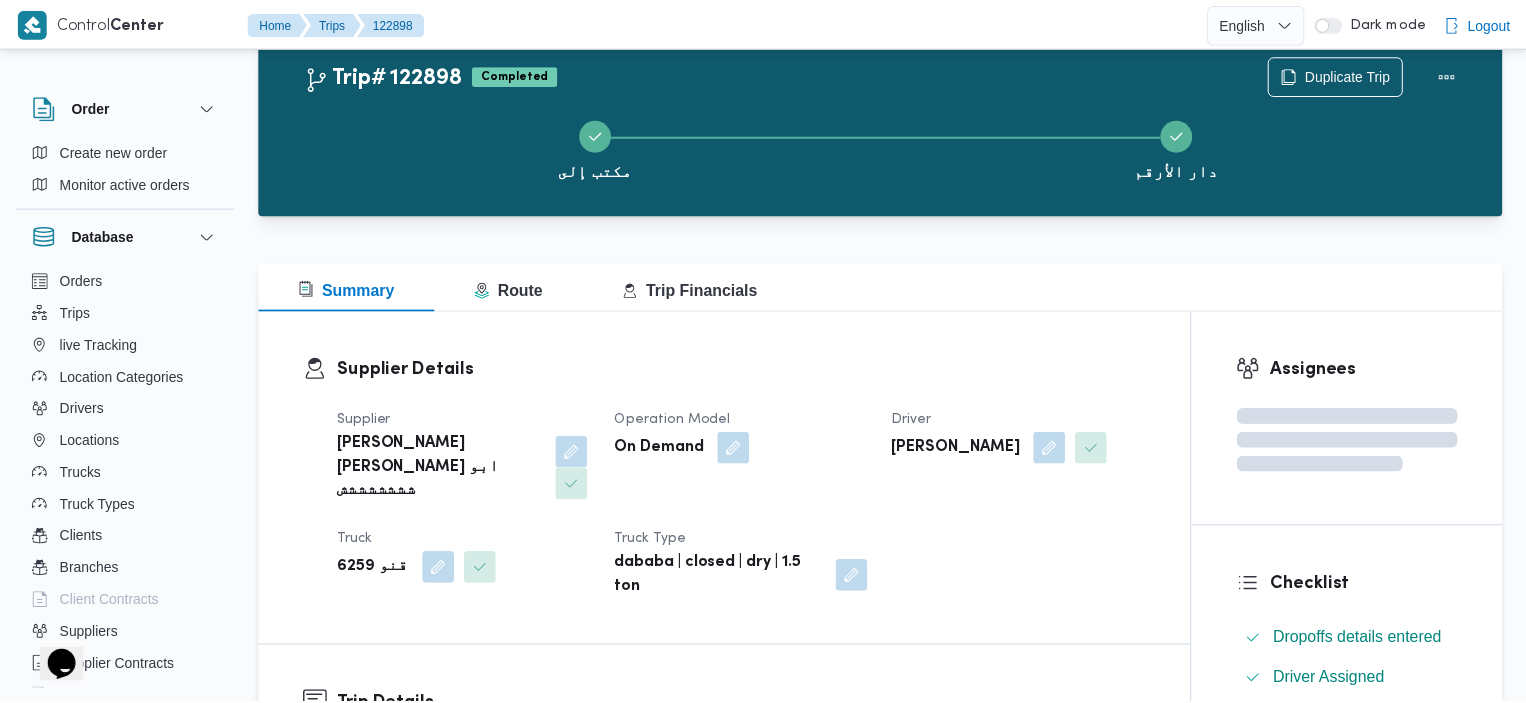 scroll, scrollTop: 232, scrollLeft: 0, axis: vertical 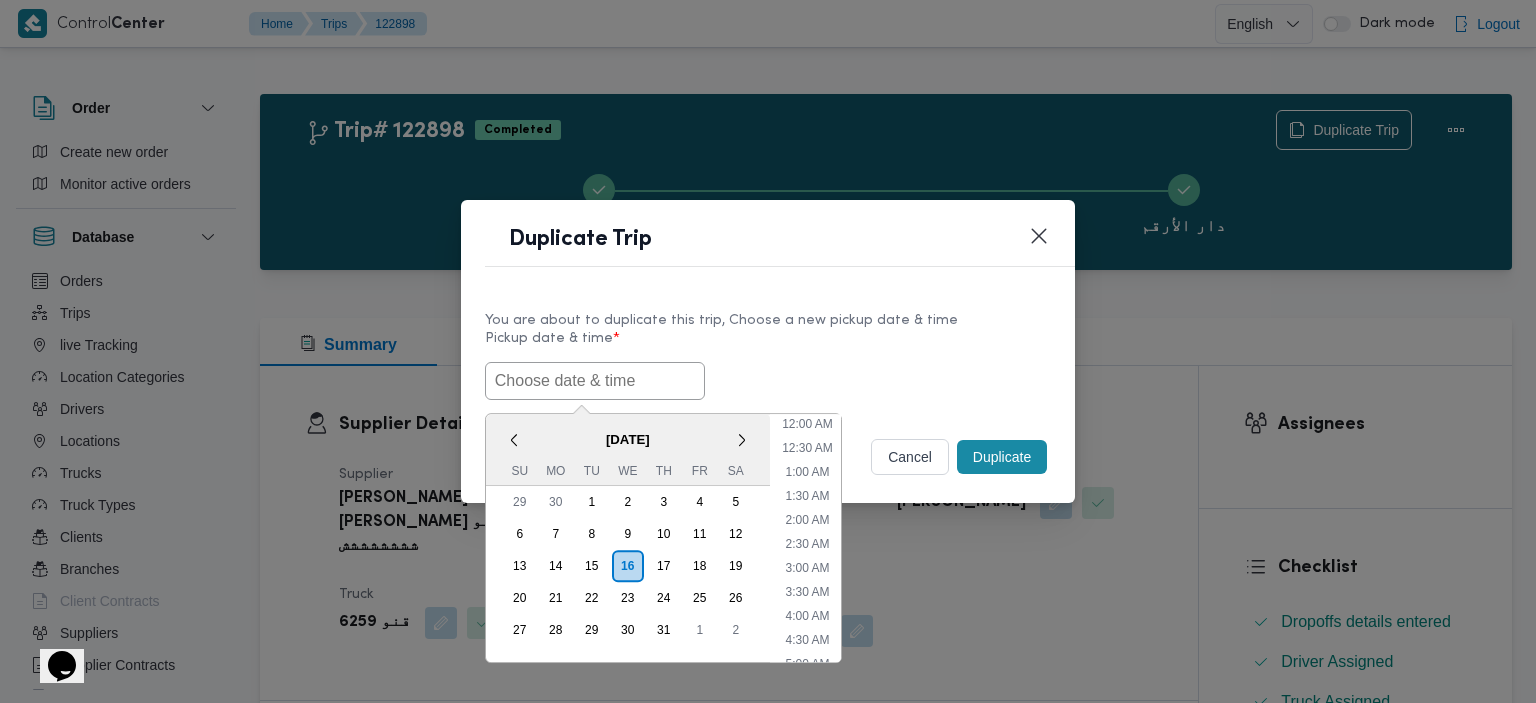 click at bounding box center [595, 381] 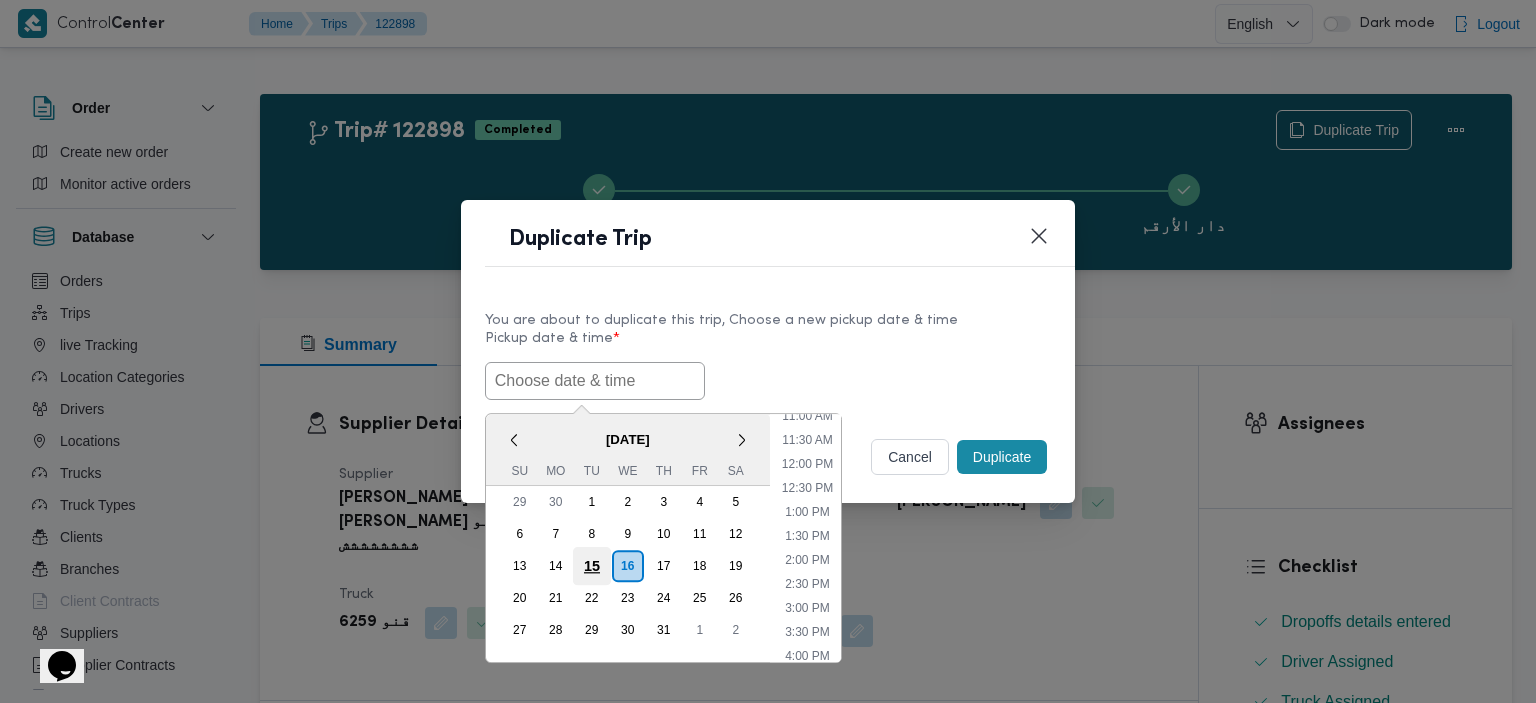 click on "15" at bounding box center (592, 566) 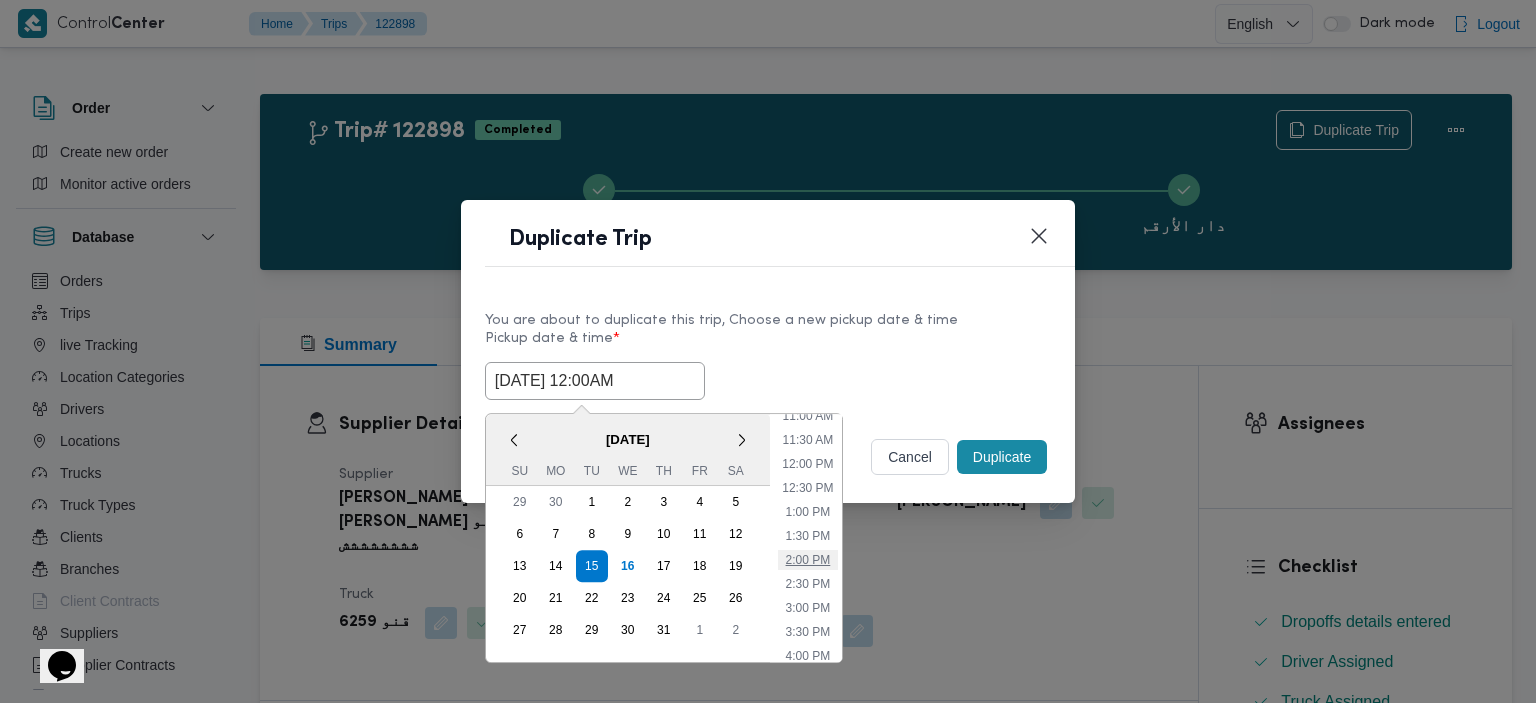 click on "2:00 PM" at bounding box center (808, 560) 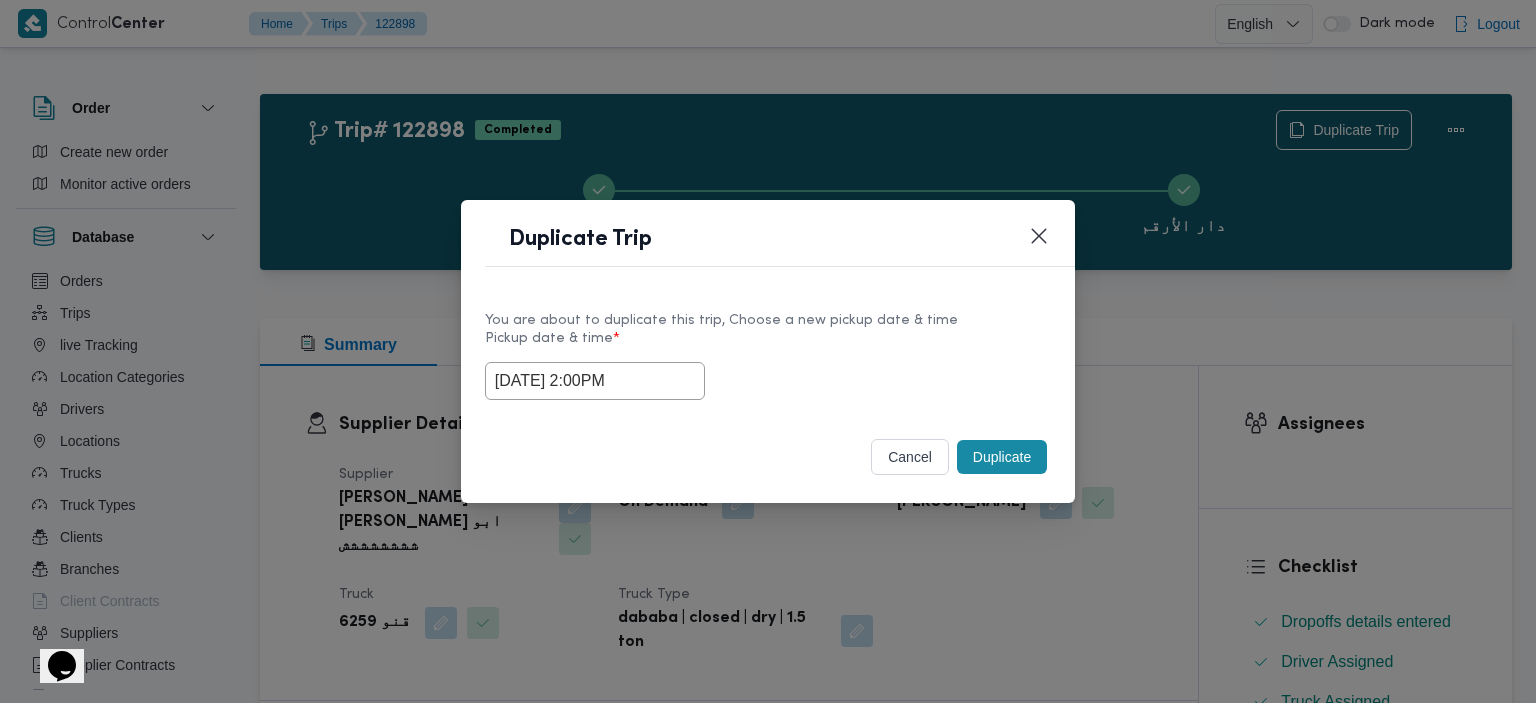 click on "Duplicate" at bounding box center (1002, 457) 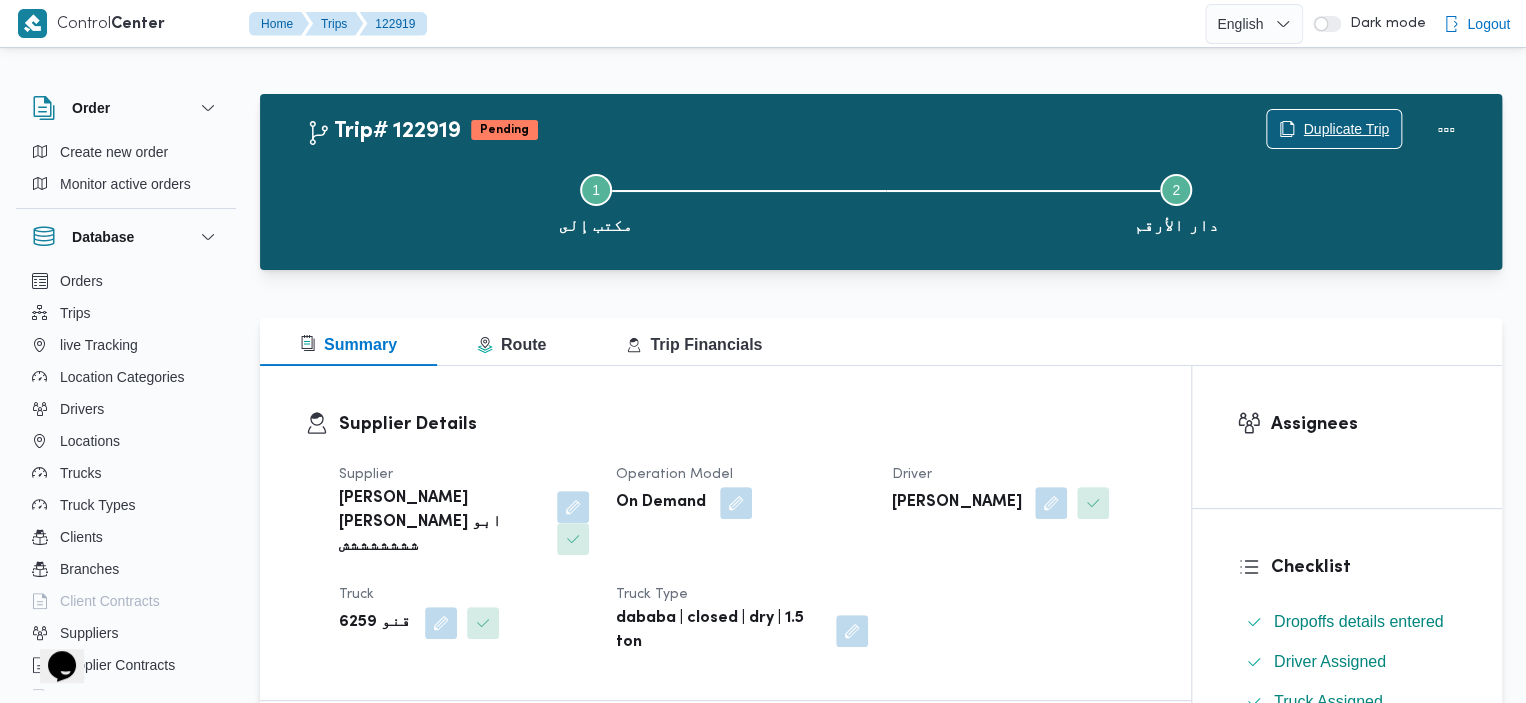 click on "Duplicate Trip" at bounding box center [1346, 129] 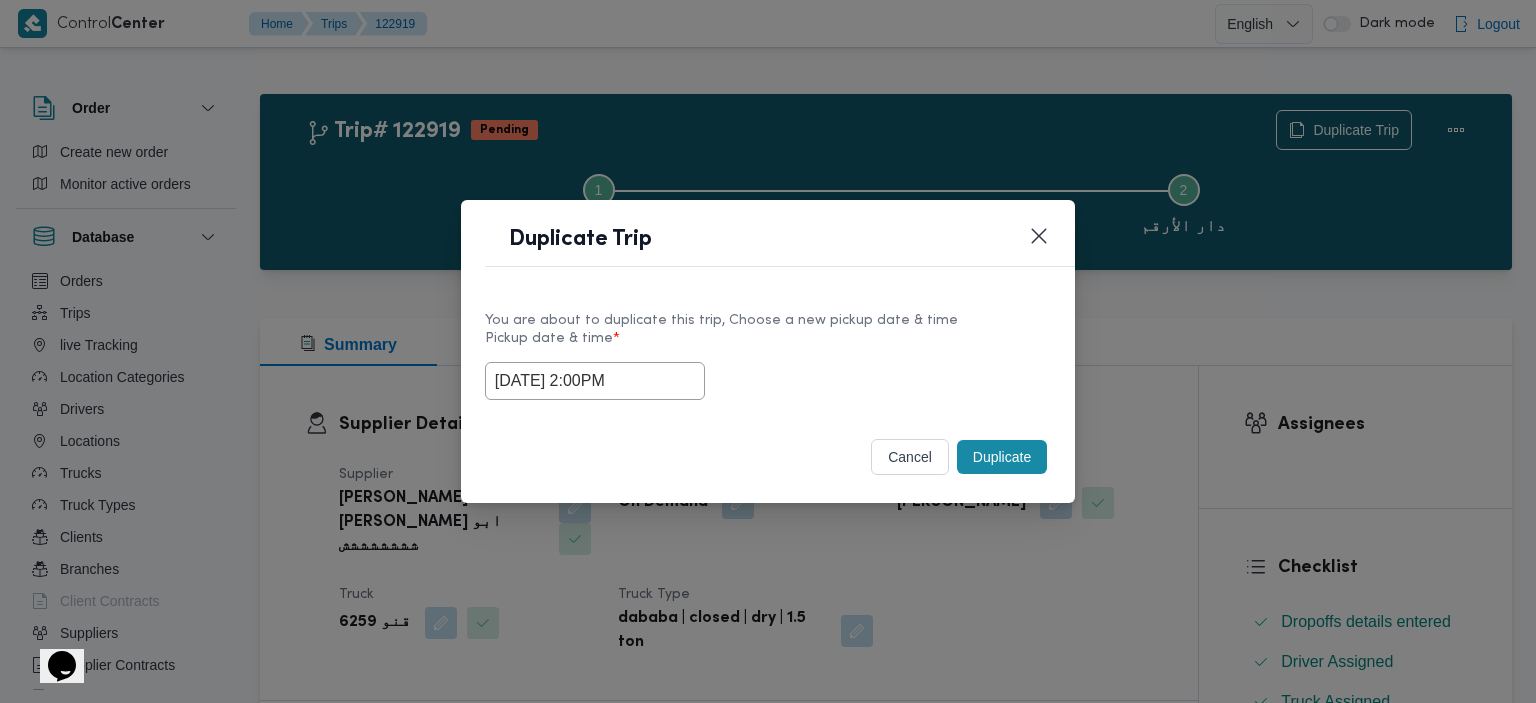 click on "15/07/2025 2:00PM" at bounding box center [595, 381] 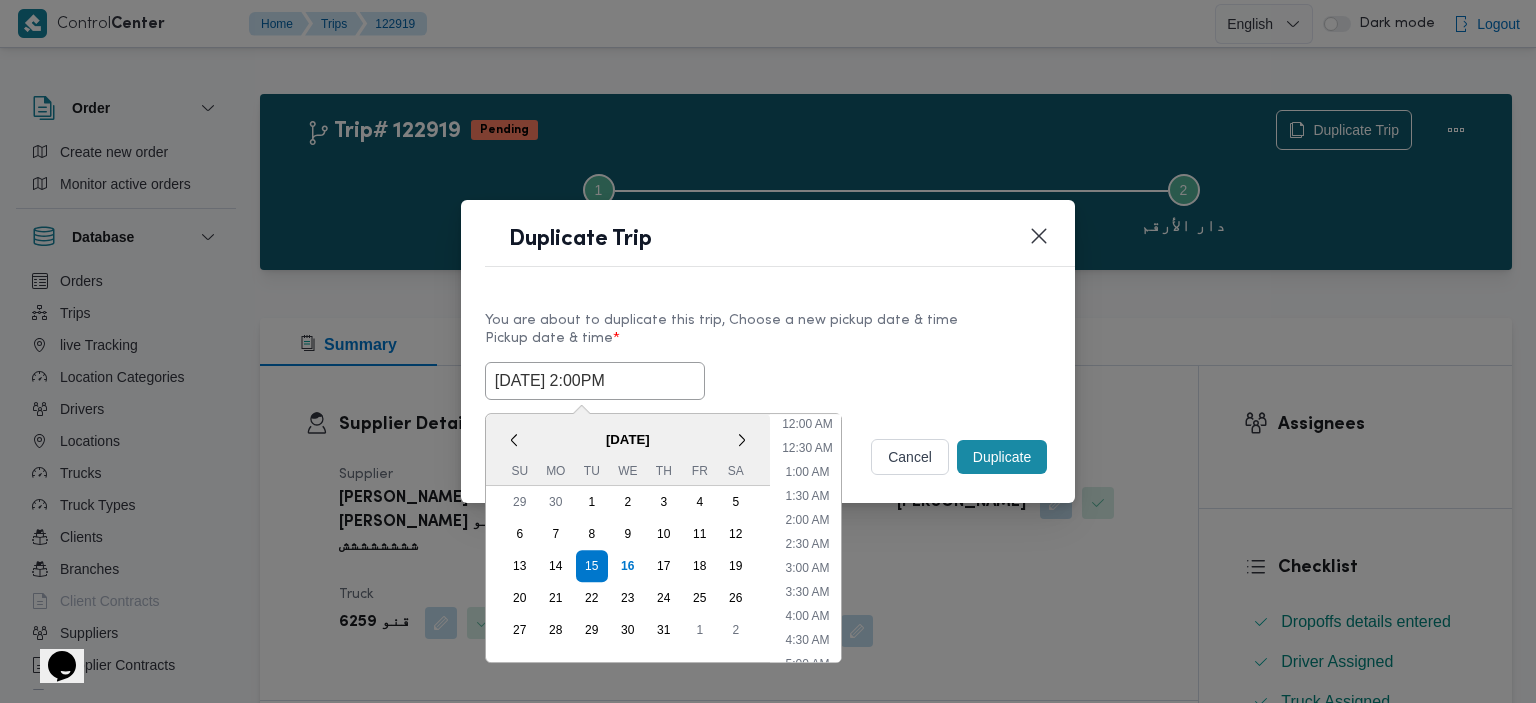 scroll, scrollTop: 559, scrollLeft: 0, axis: vertical 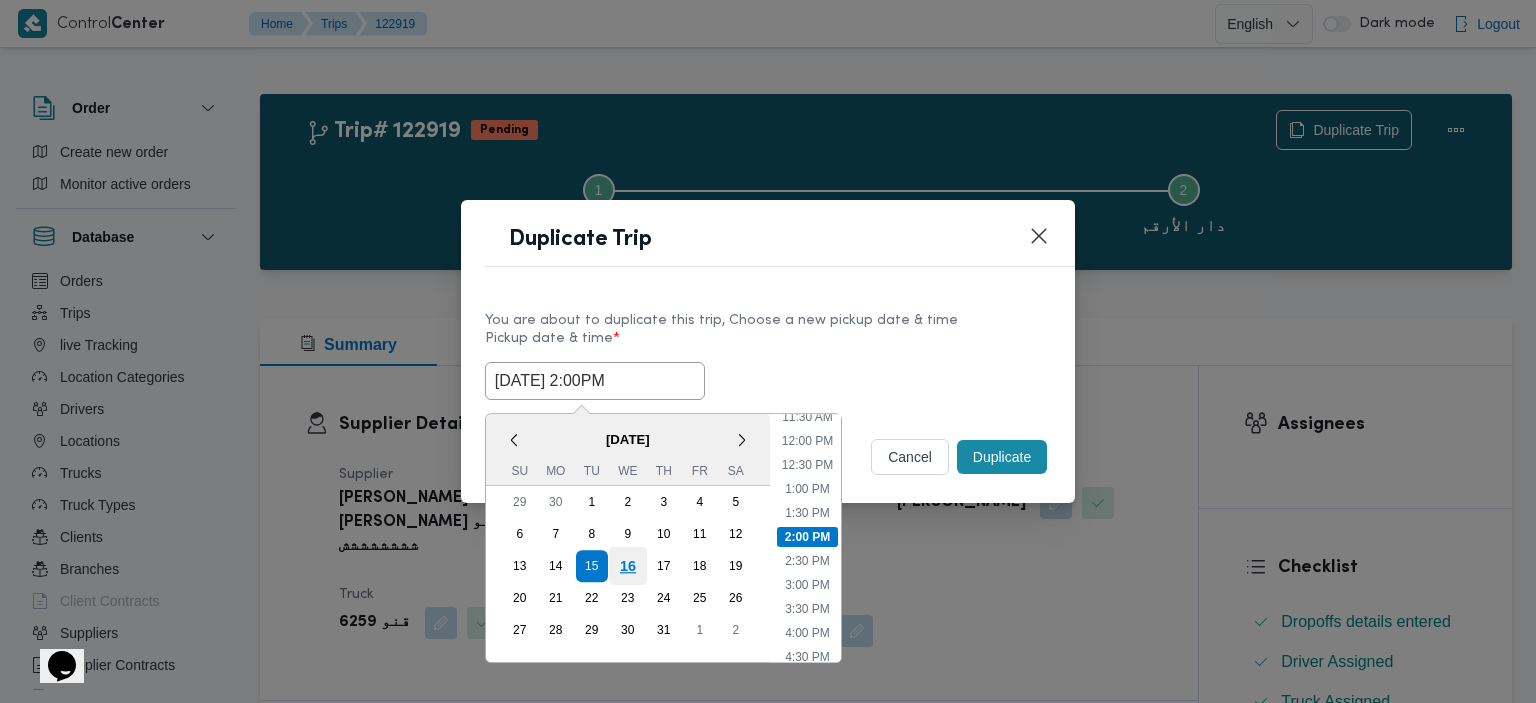 click on "16" at bounding box center [628, 566] 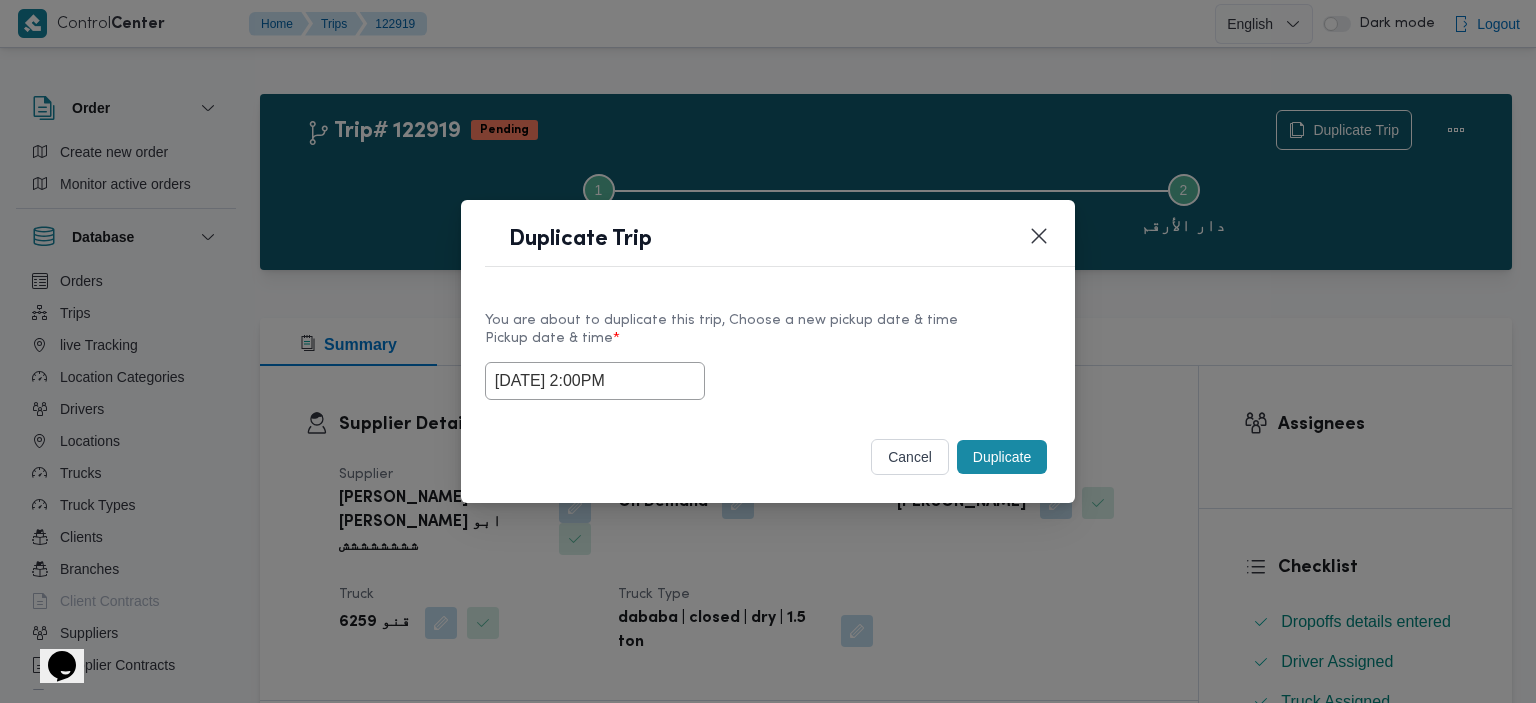 click on "Duplicate" at bounding box center [1002, 457] 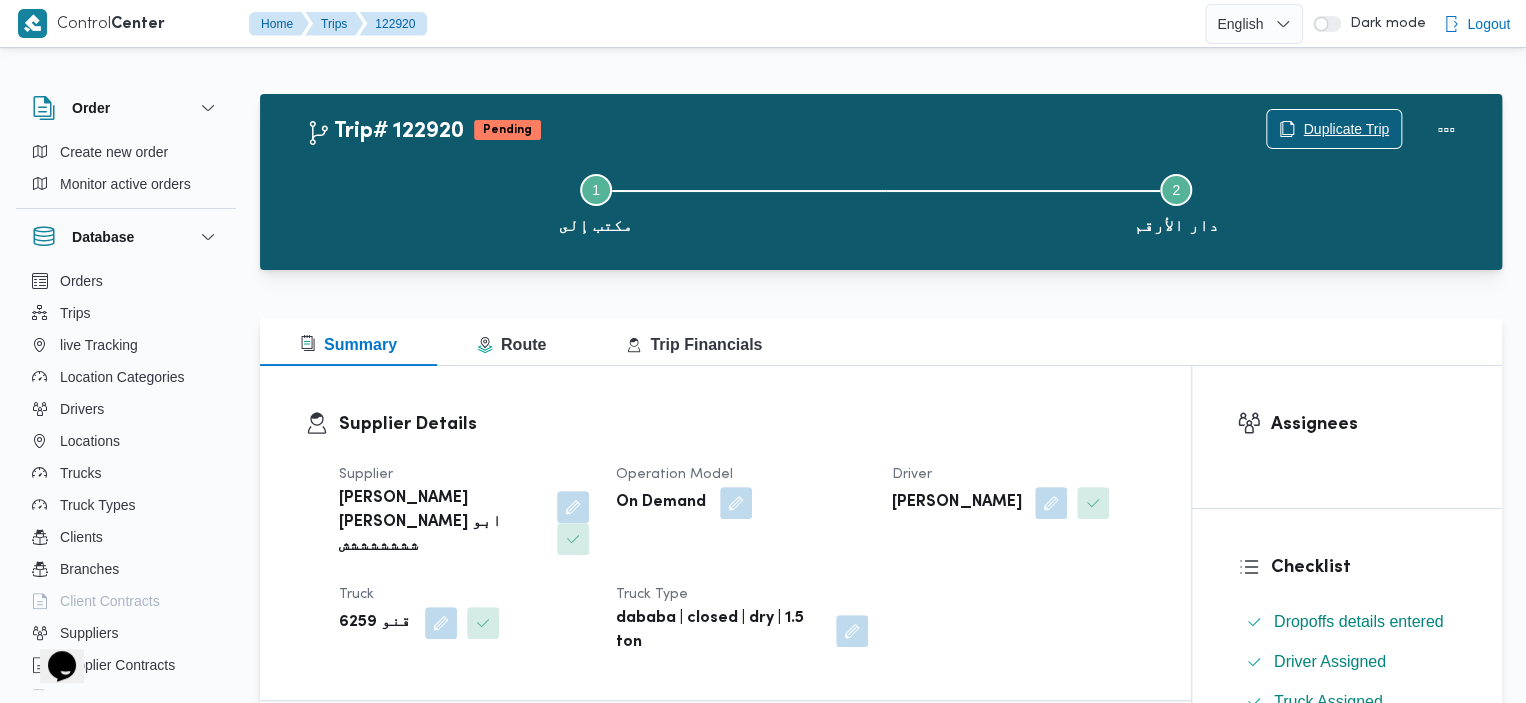 click on "Duplicate Trip" at bounding box center [1346, 129] 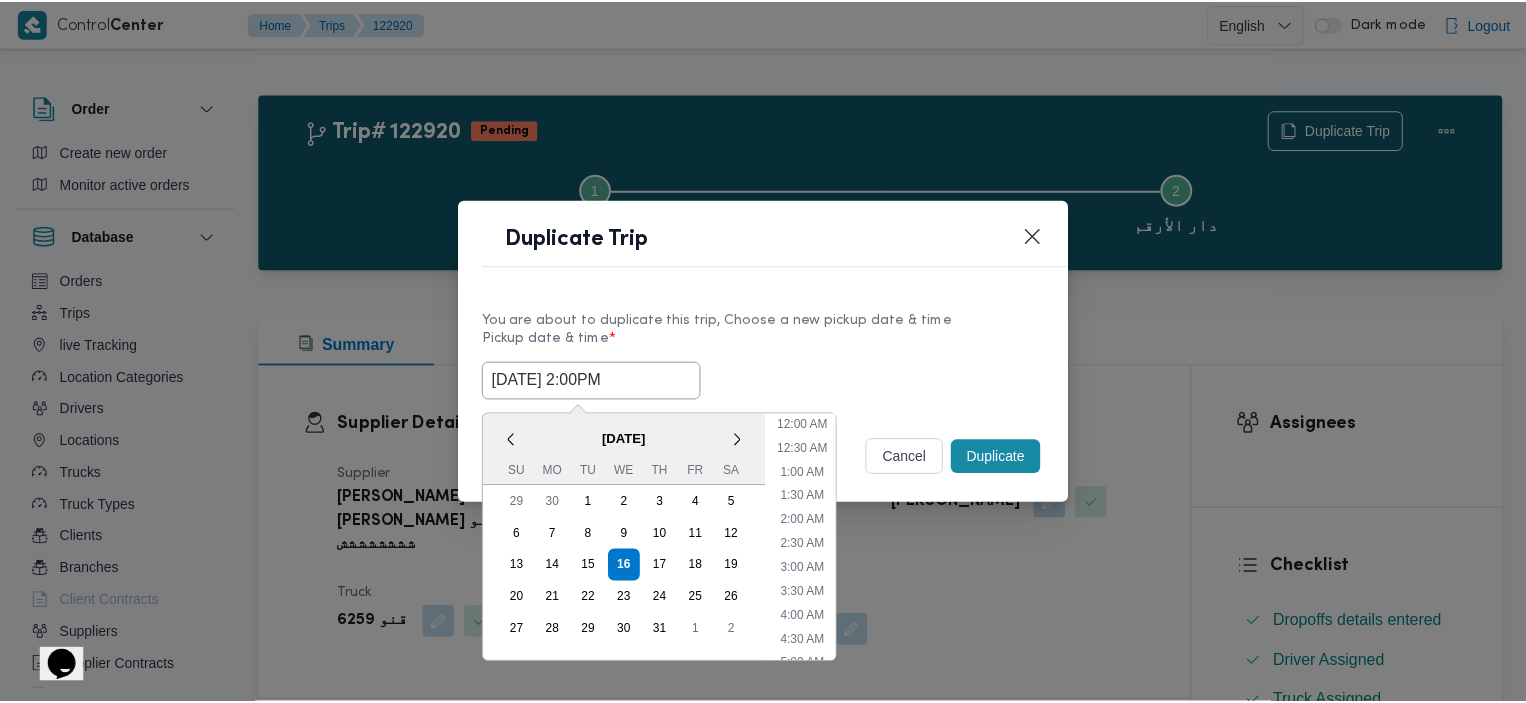 scroll, scrollTop: 559, scrollLeft: 0, axis: vertical 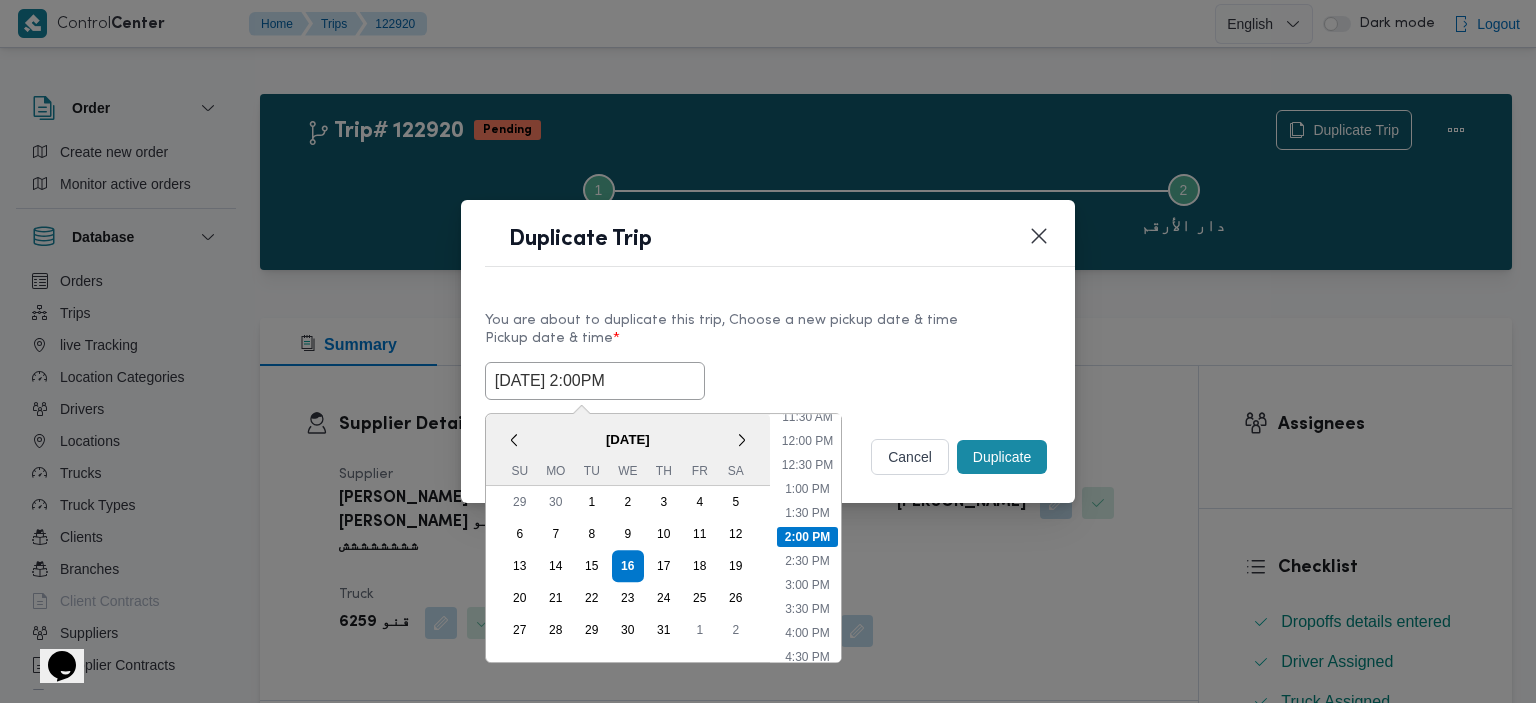 click on "16/07/2025 2:00PM" at bounding box center [595, 381] 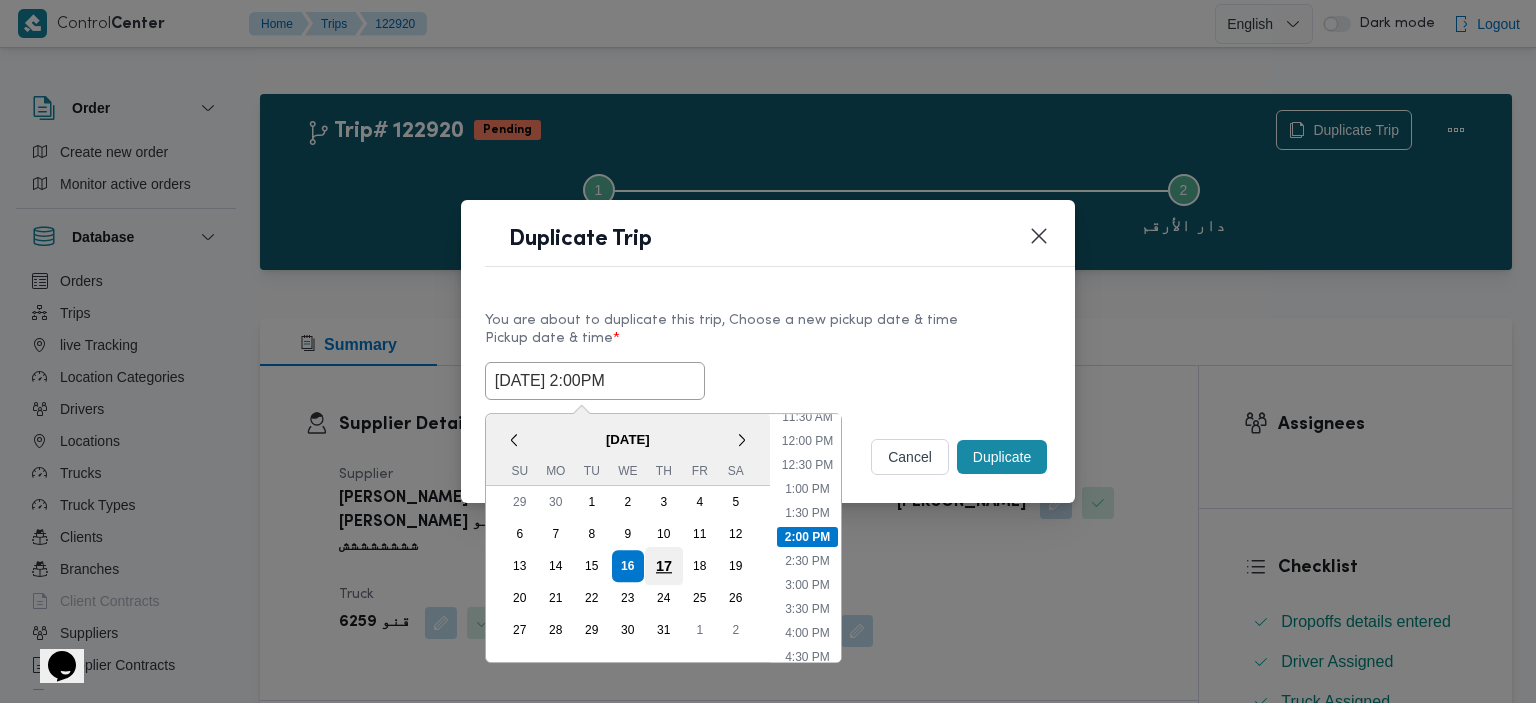 click on "17" at bounding box center (664, 566) 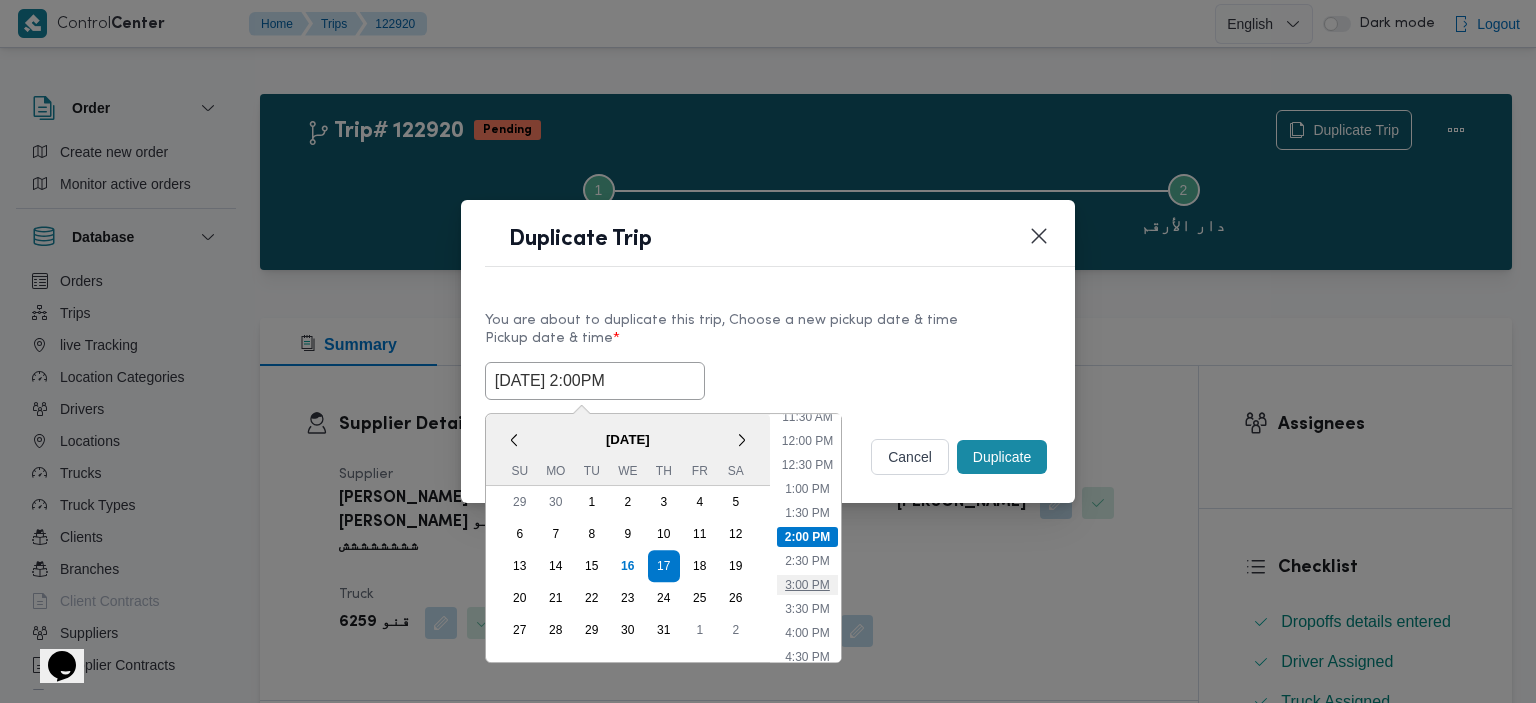 click on "3:00 PM" at bounding box center [807, 585] 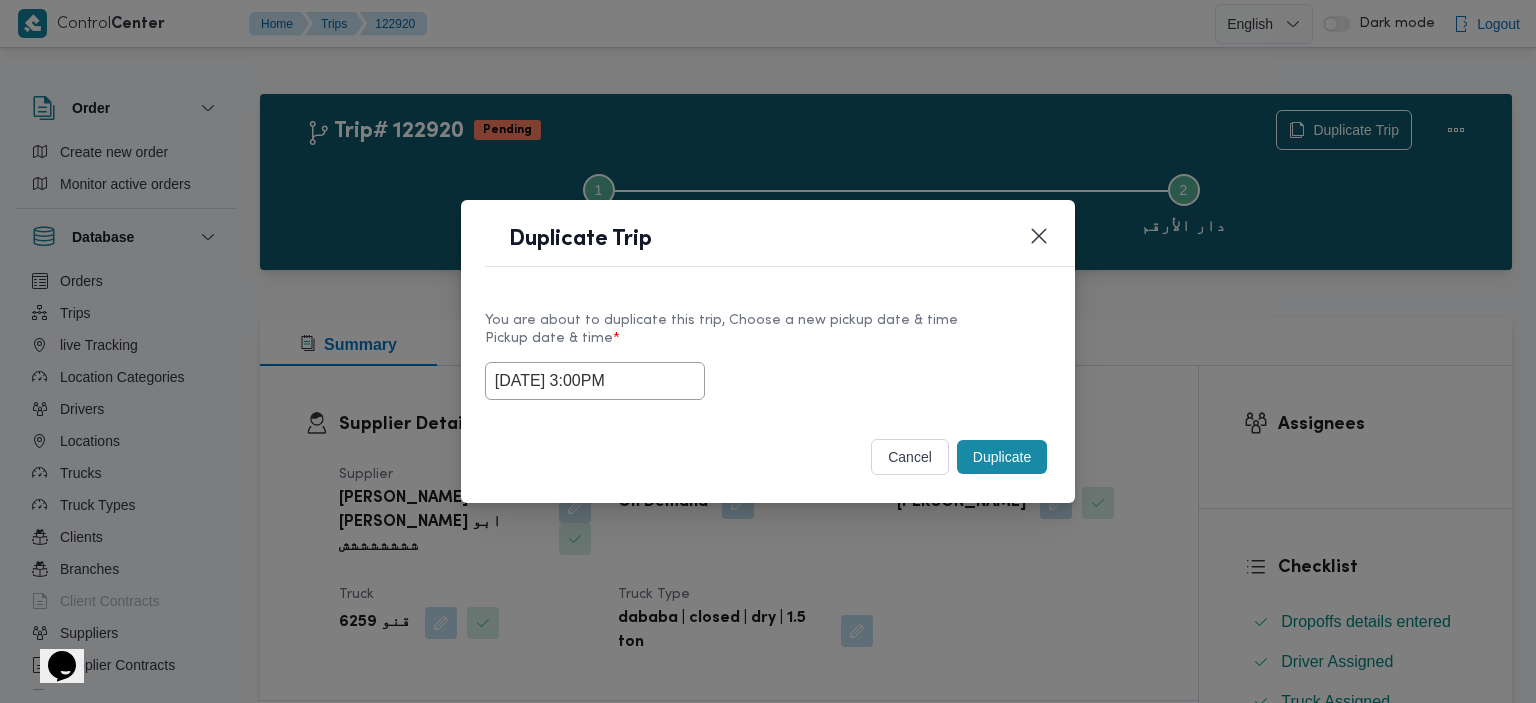 click on "Duplicate" at bounding box center (1002, 457) 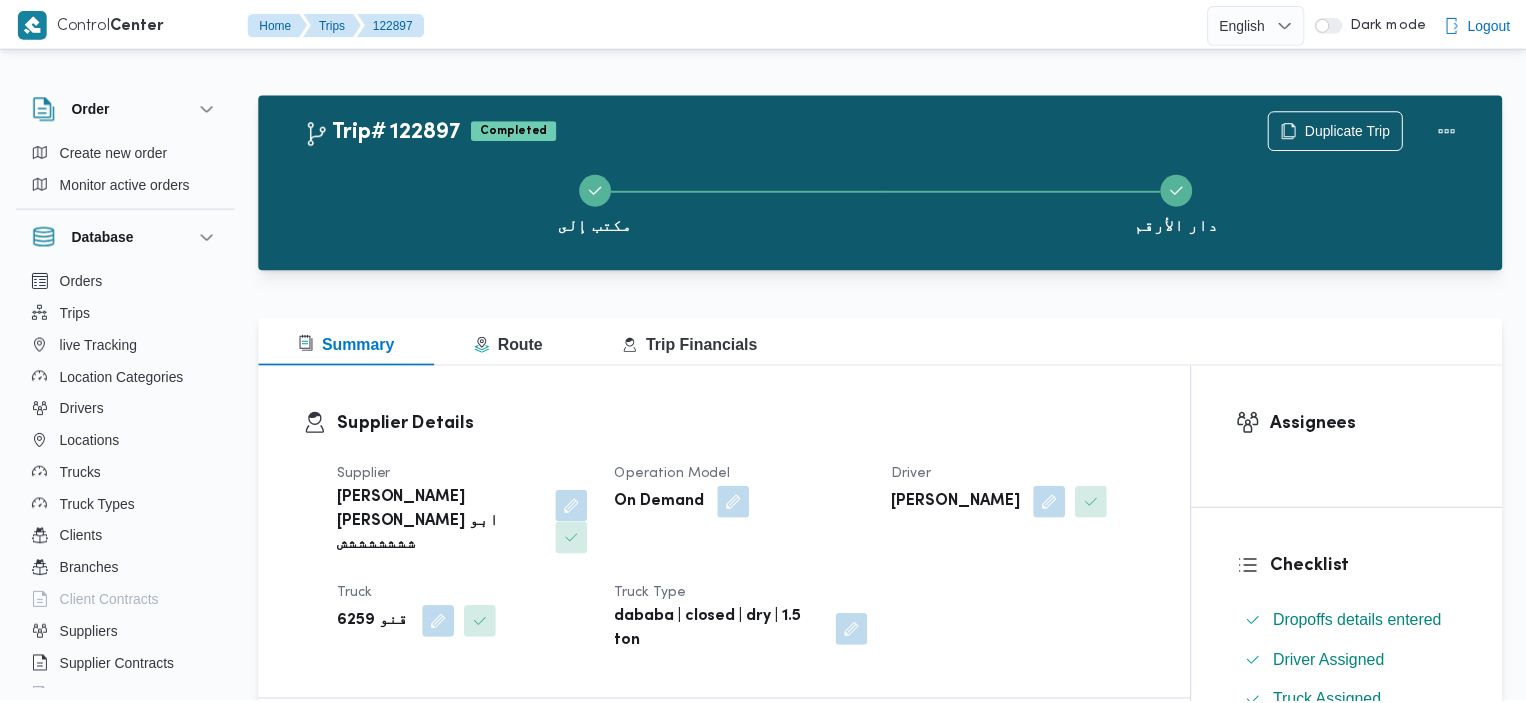 scroll, scrollTop: 0, scrollLeft: 0, axis: both 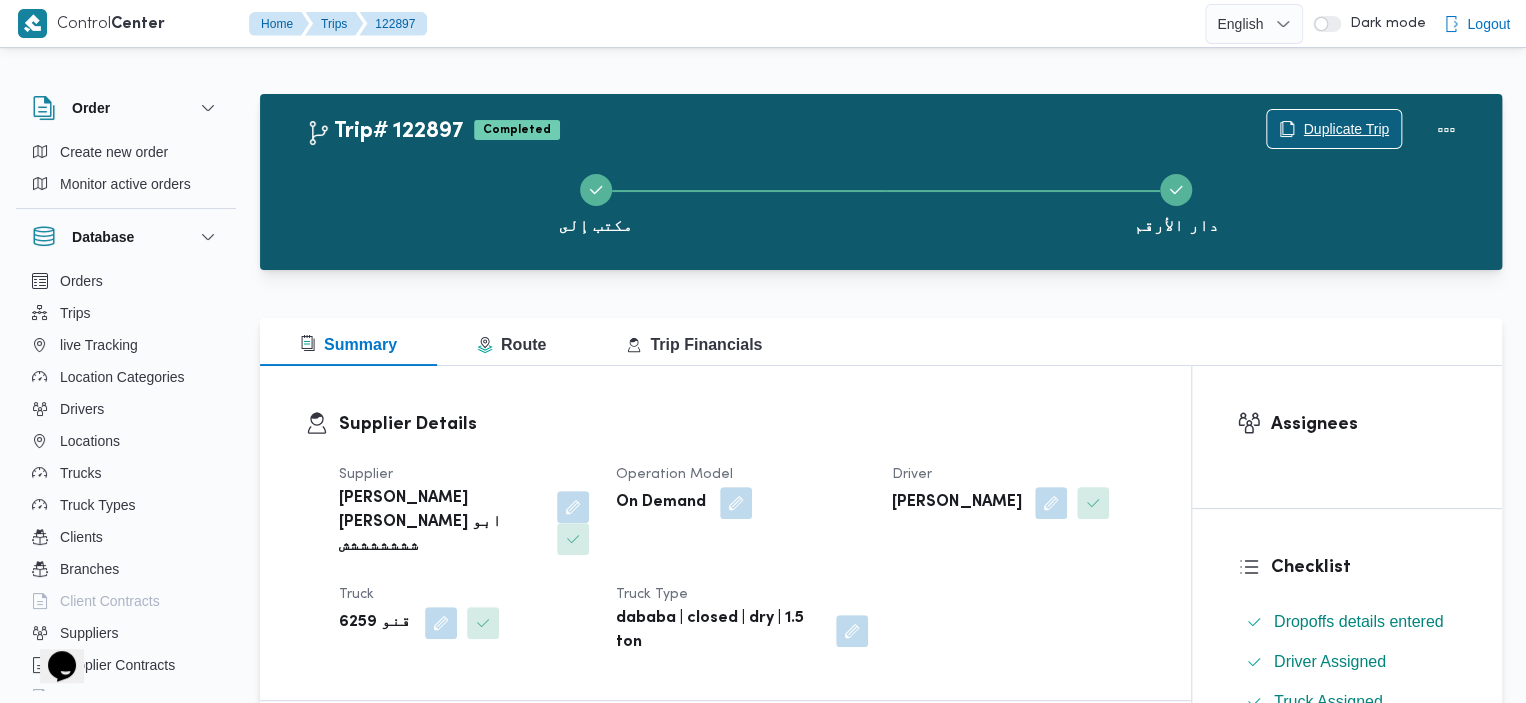 click on "Duplicate Trip" at bounding box center (1346, 129) 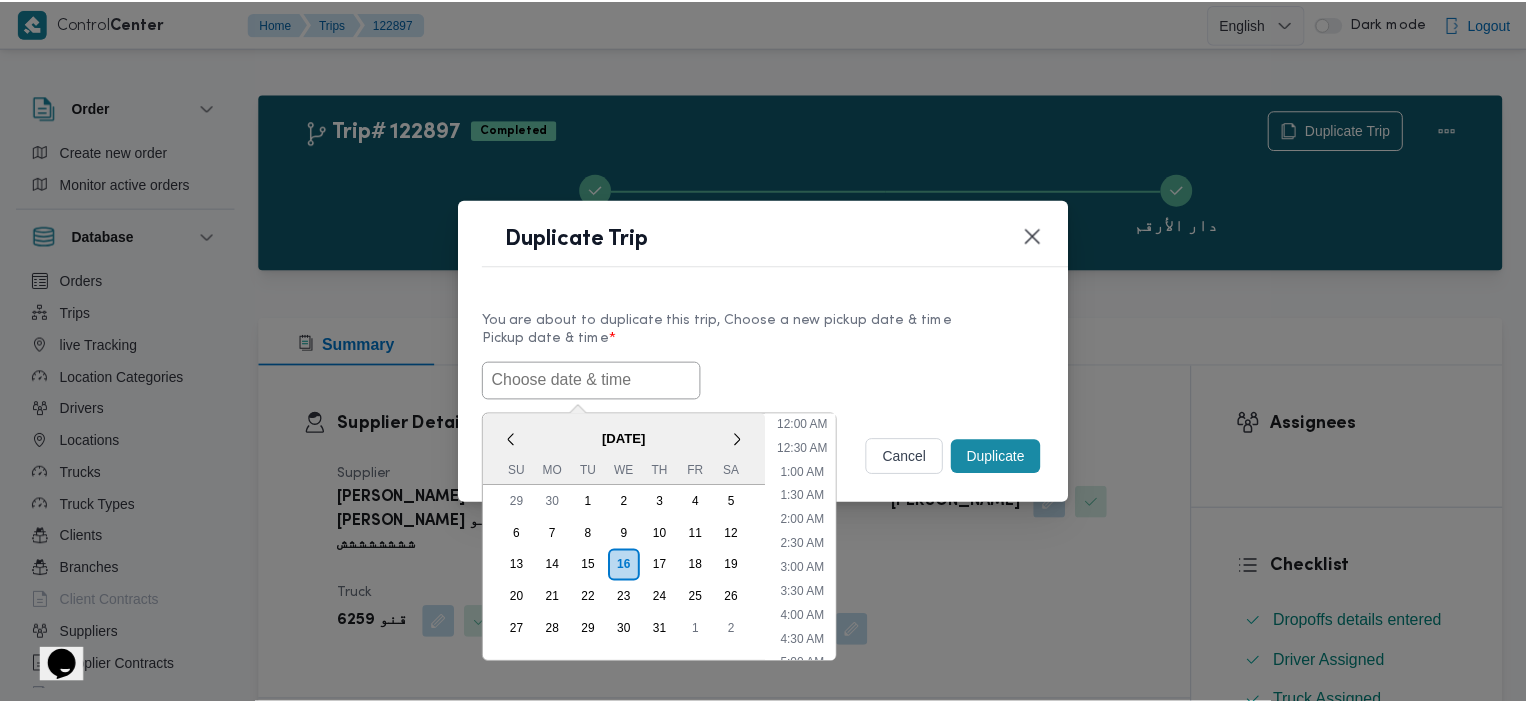 scroll, scrollTop: 536, scrollLeft: 0, axis: vertical 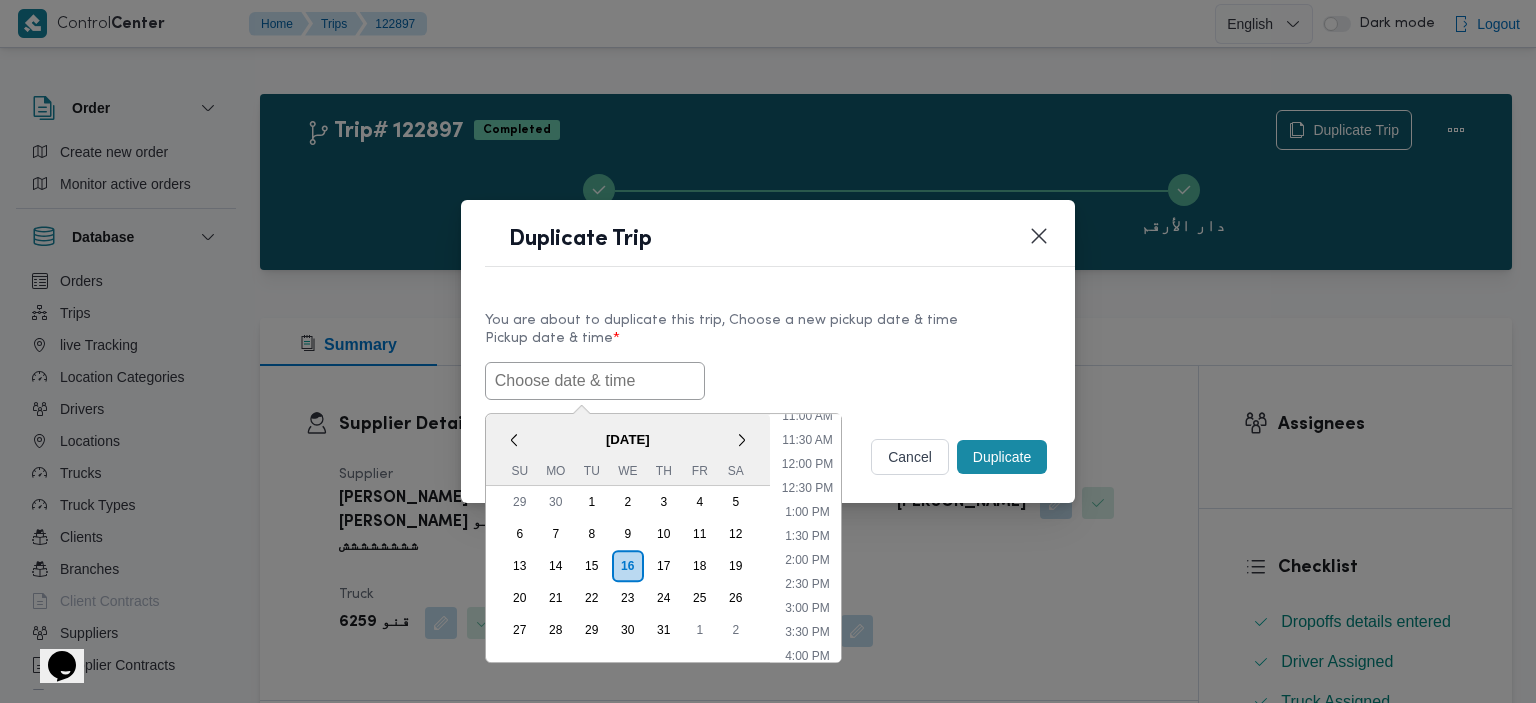click at bounding box center [595, 381] 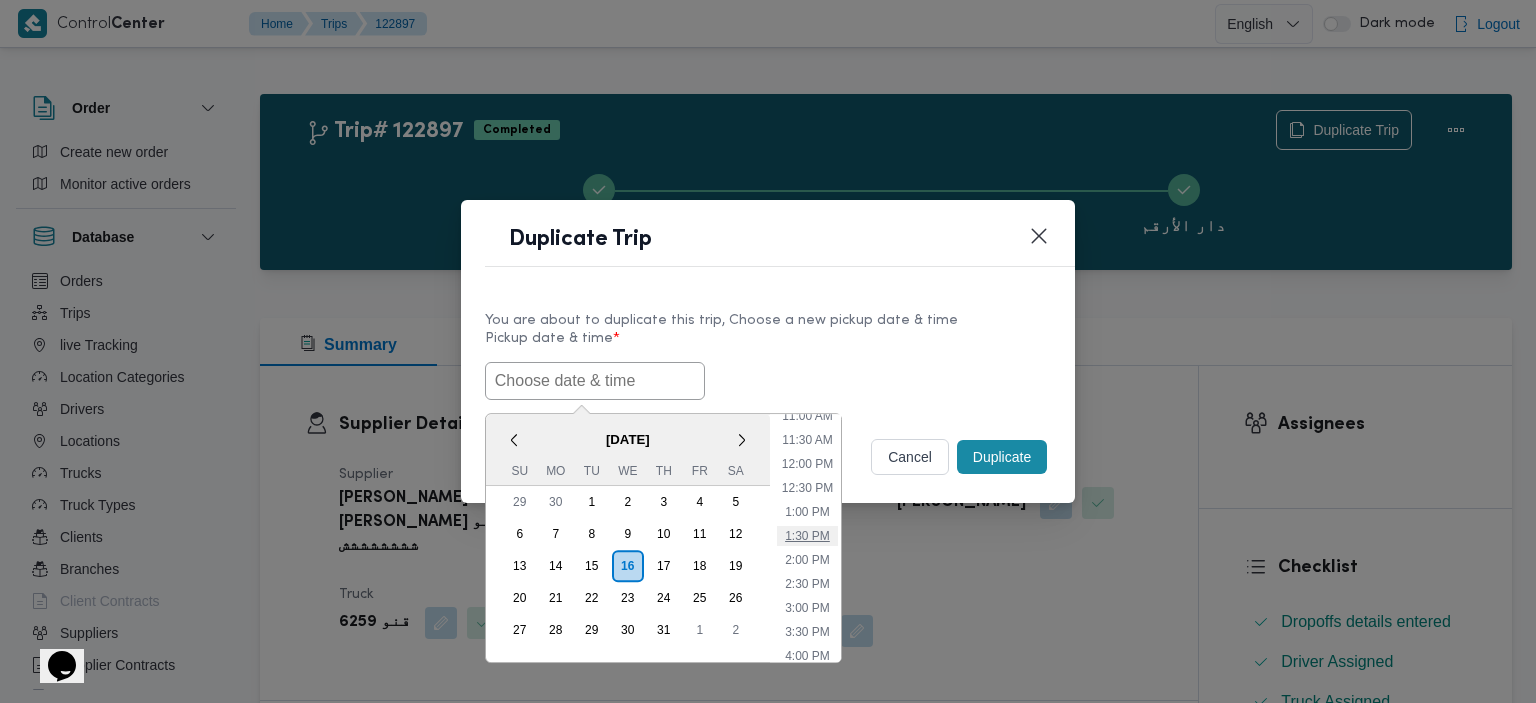 click on "1:30 PM" at bounding box center [807, 536] 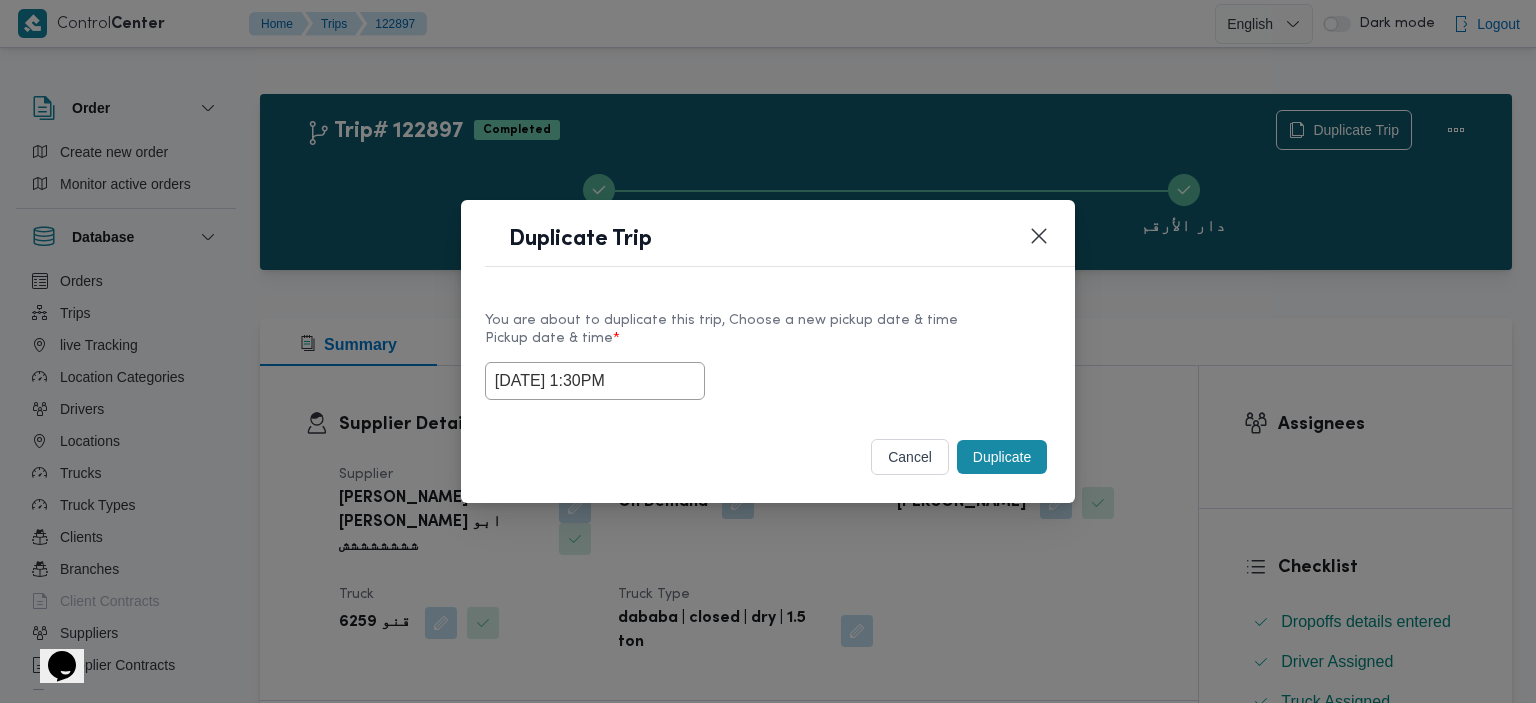 click on "Duplicate" at bounding box center [1002, 457] 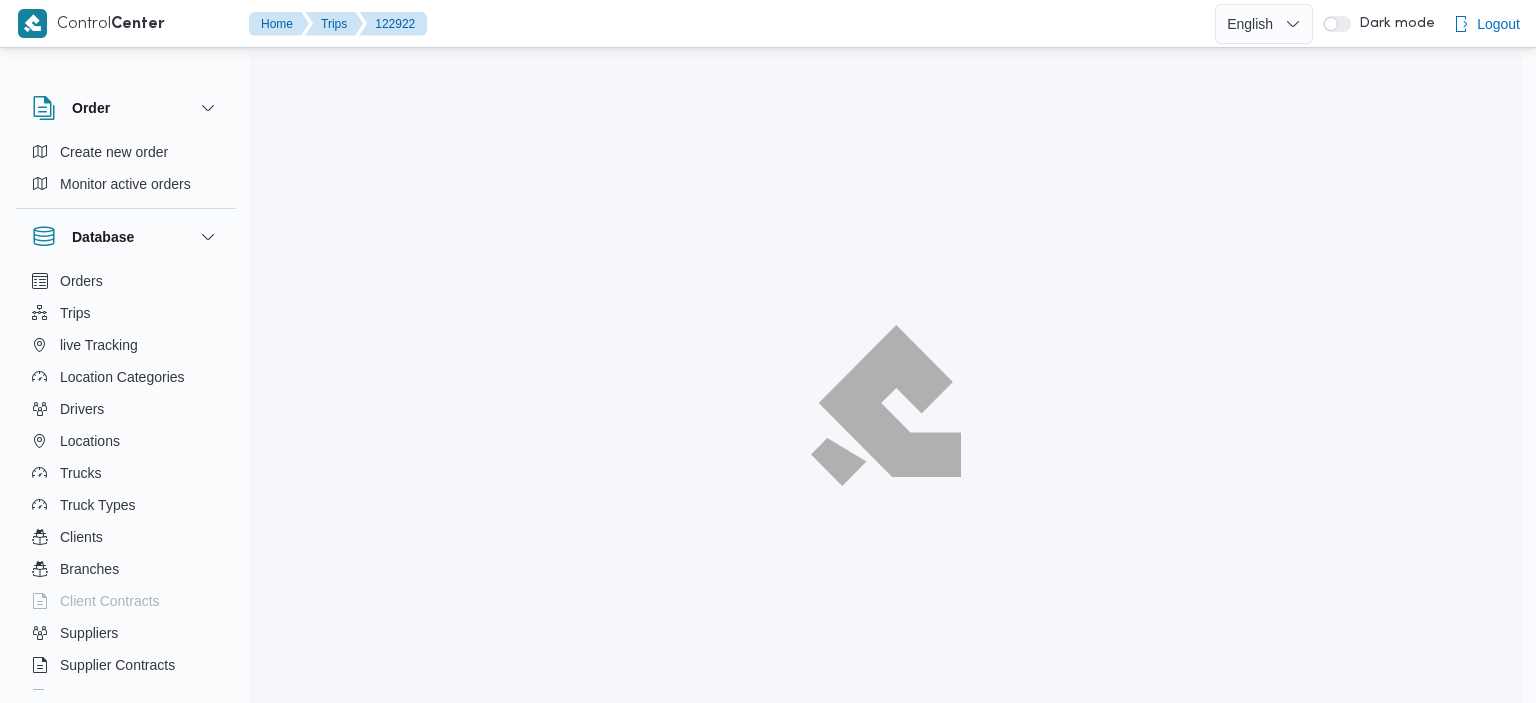 scroll, scrollTop: 0, scrollLeft: 0, axis: both 